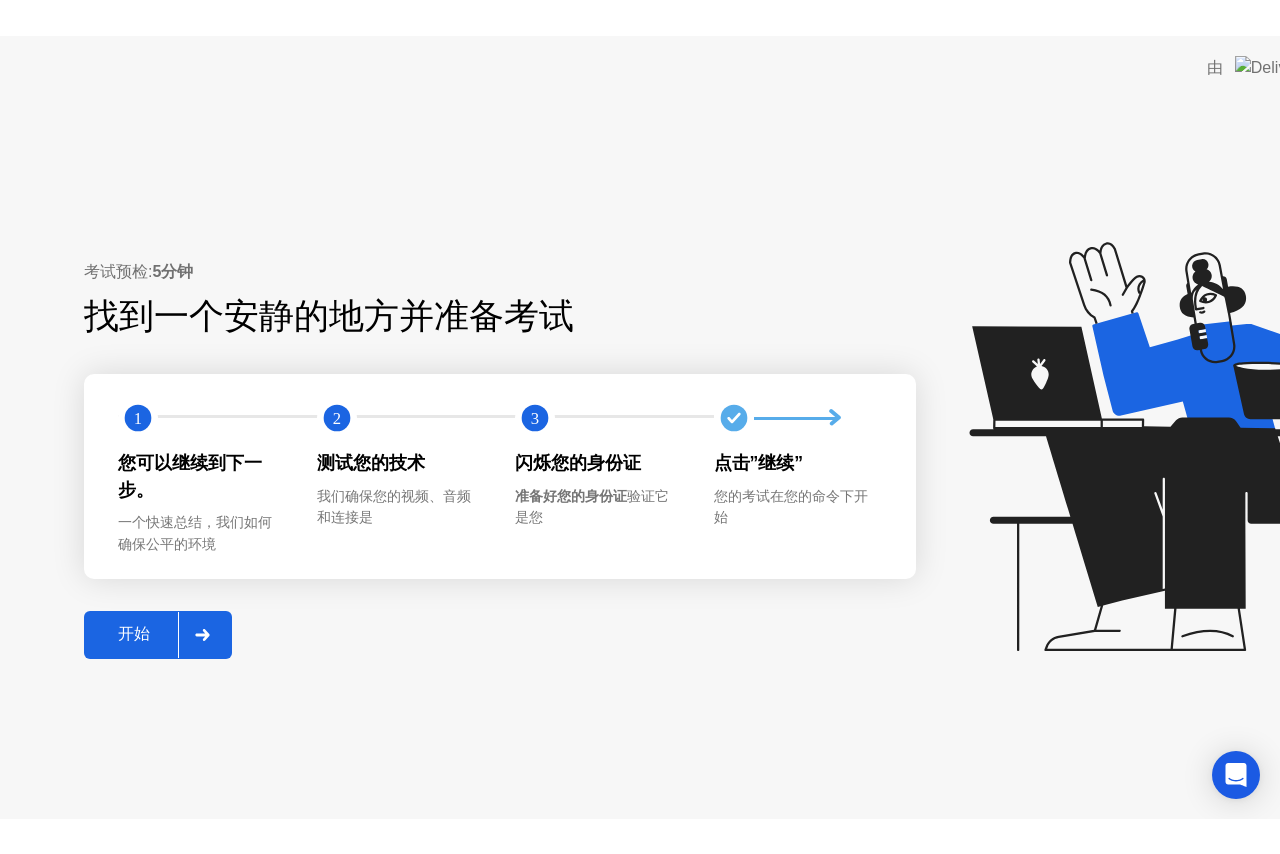 scroll, scrollTop: 0, scrollLeft: 0, axis: both 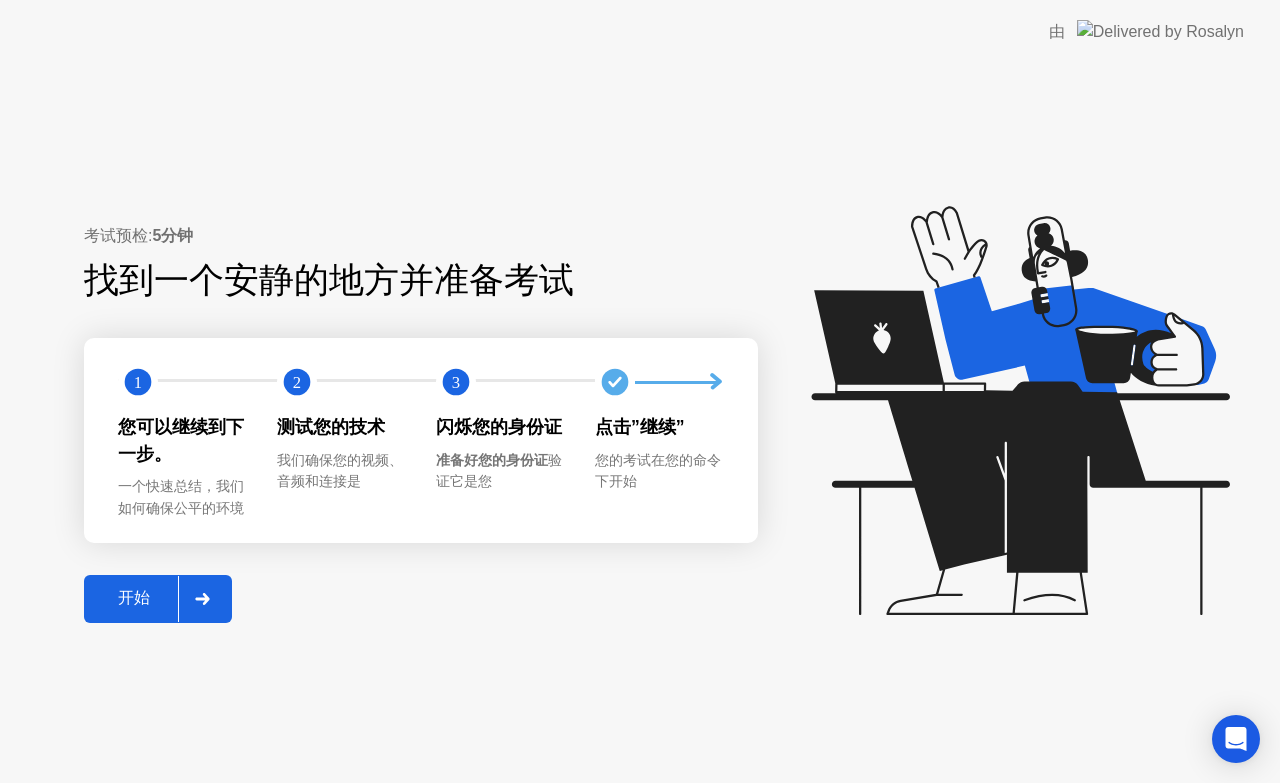 click on "开始" 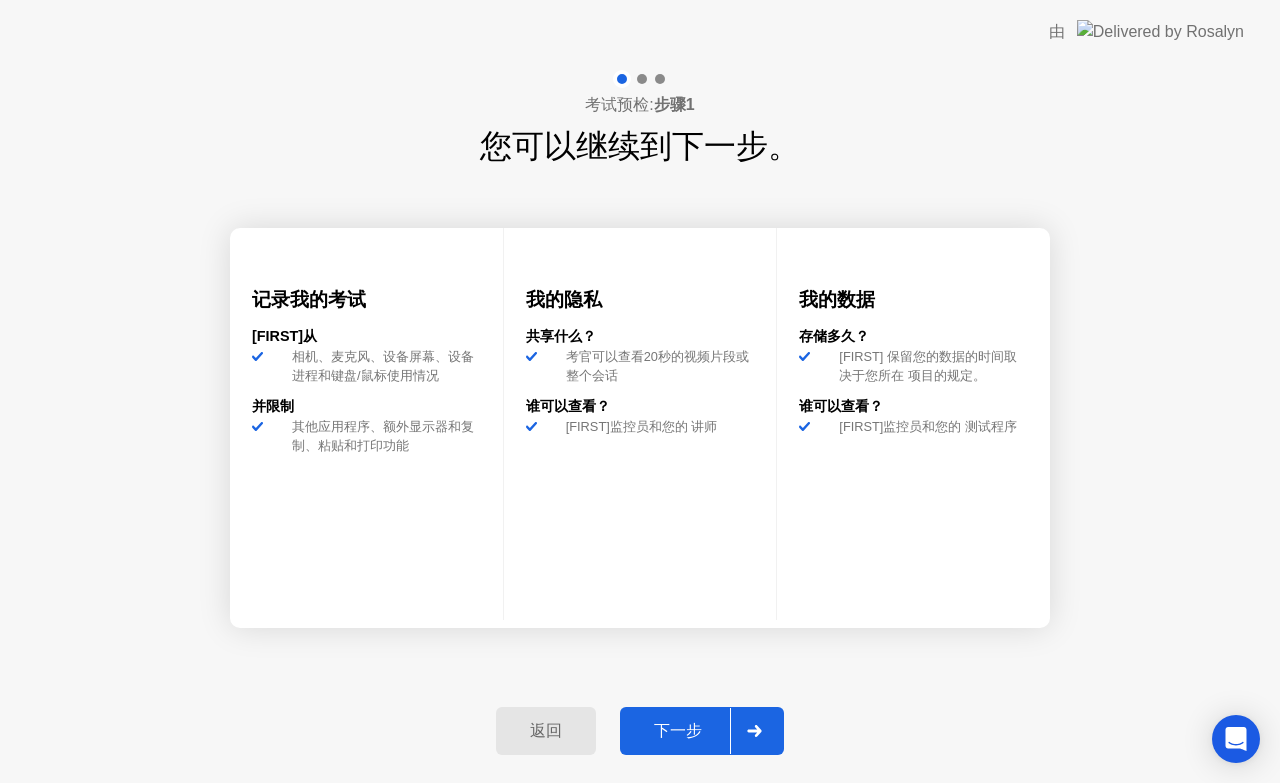 click on "下一步" 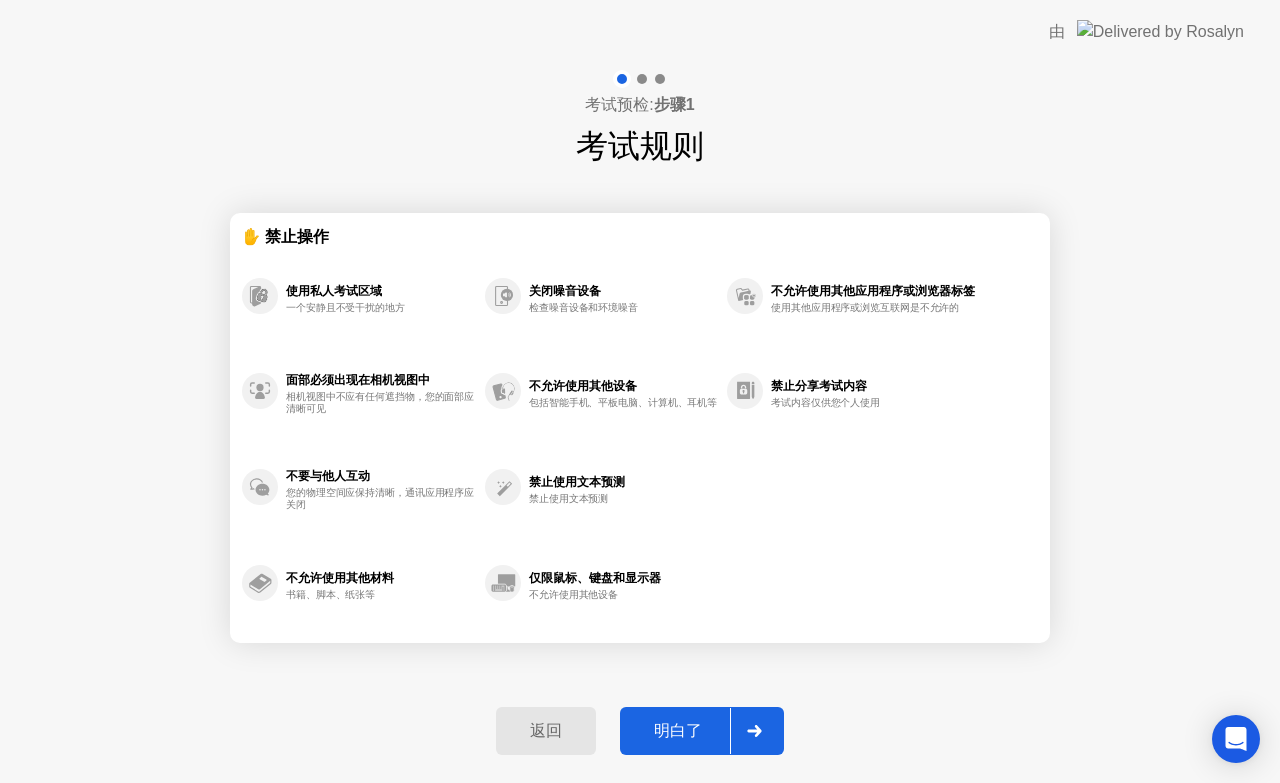click on "明白了" 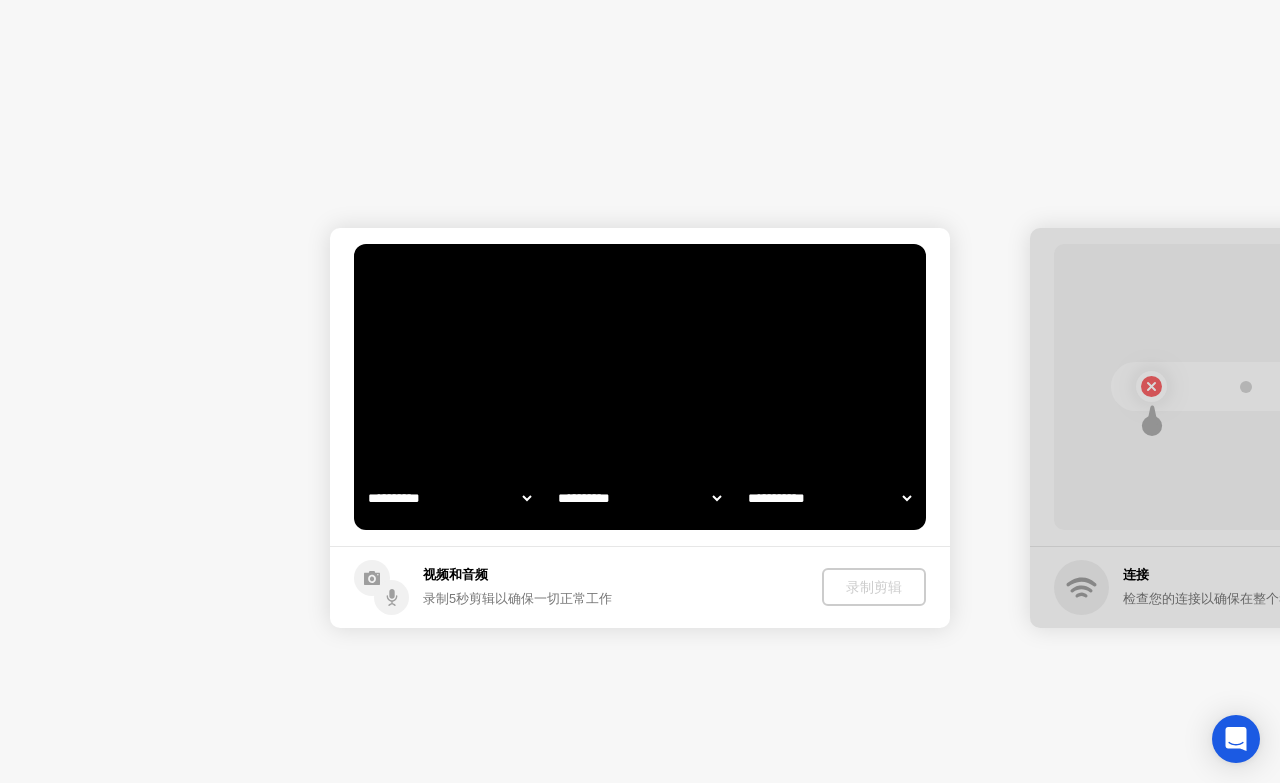 click on "下一步" 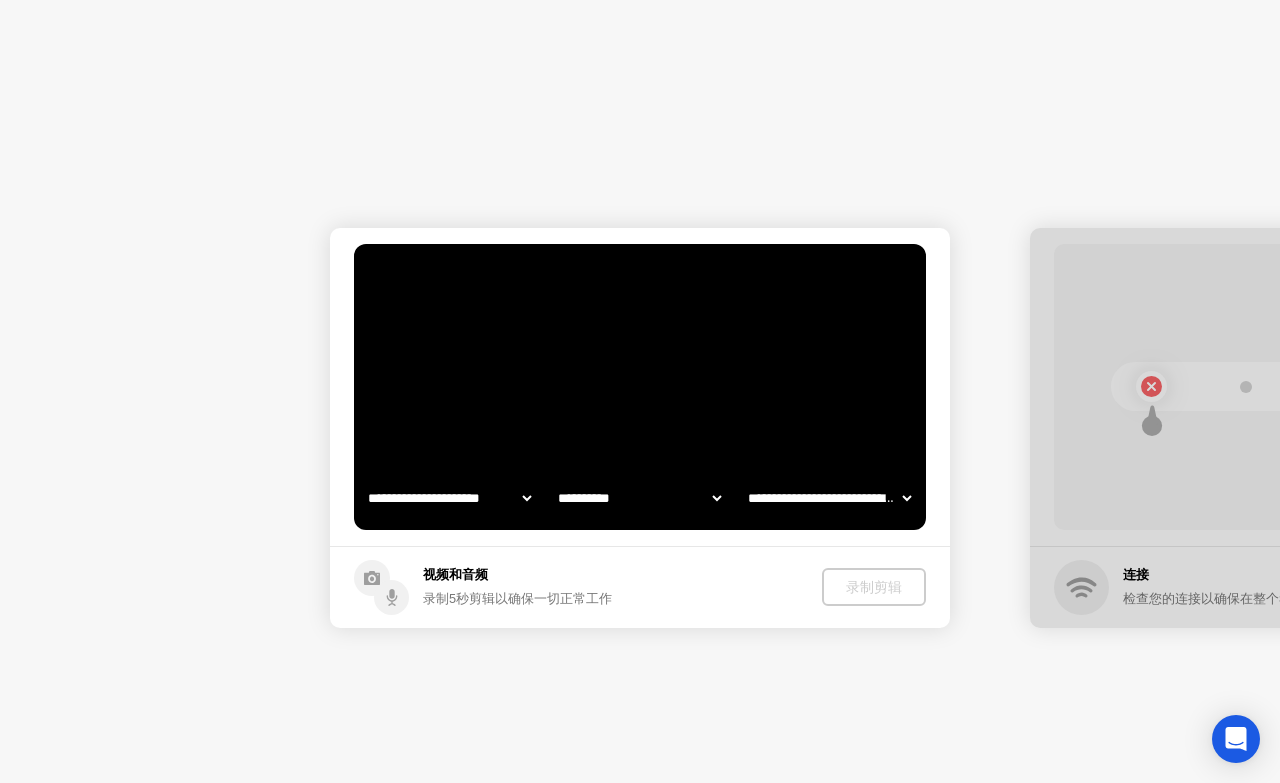 select on "*******" 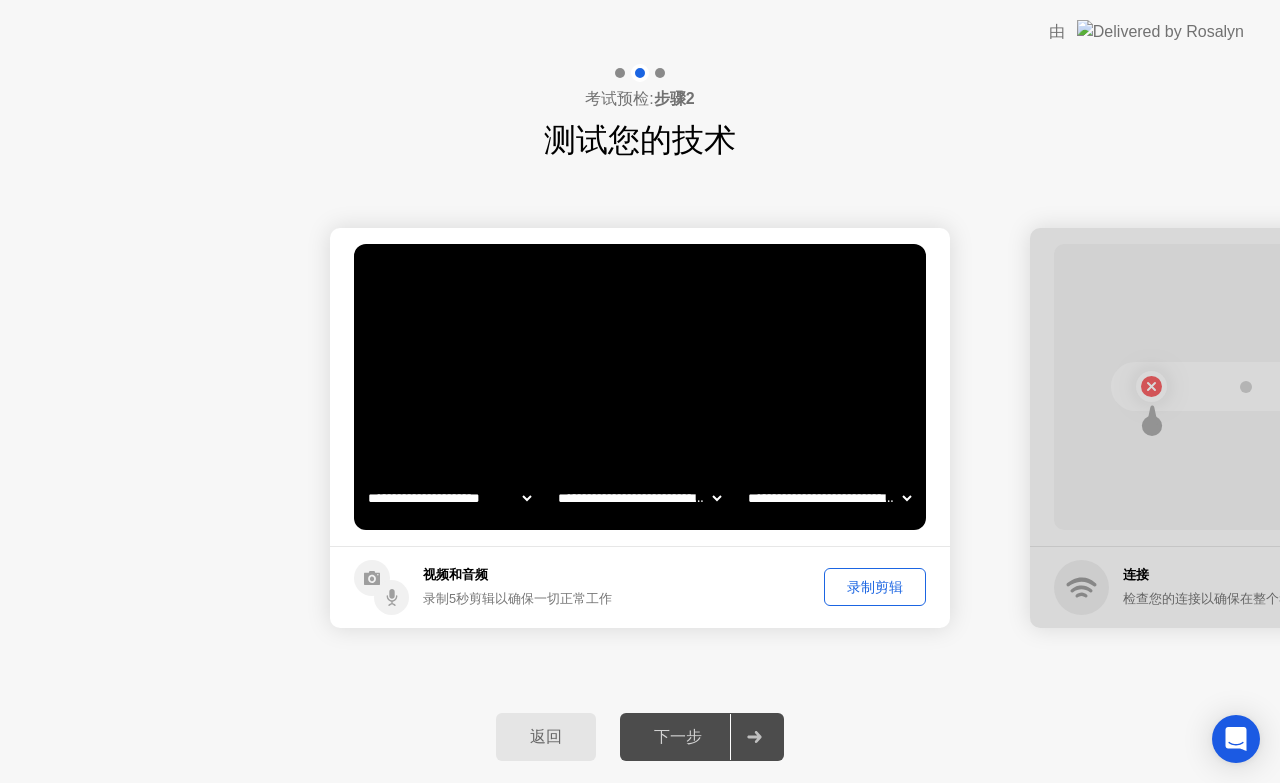 click on "录制剪辑" 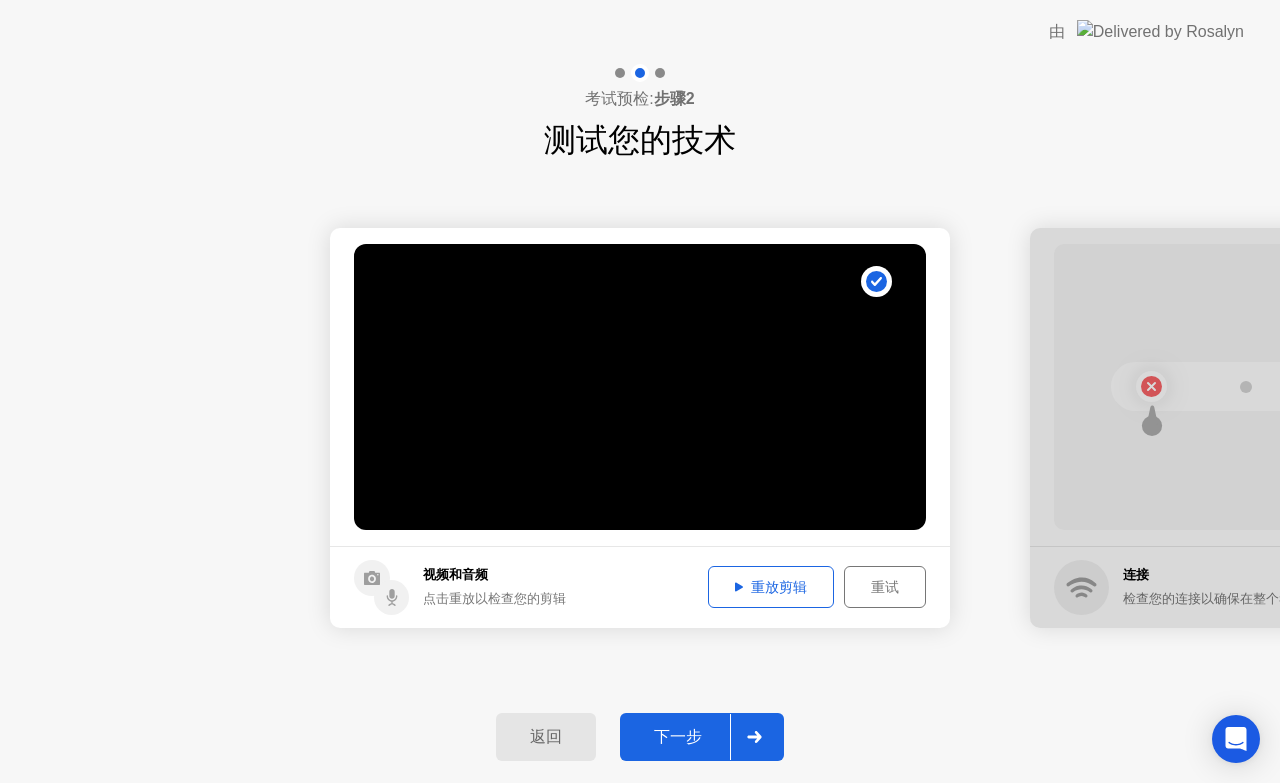click on "下一步" 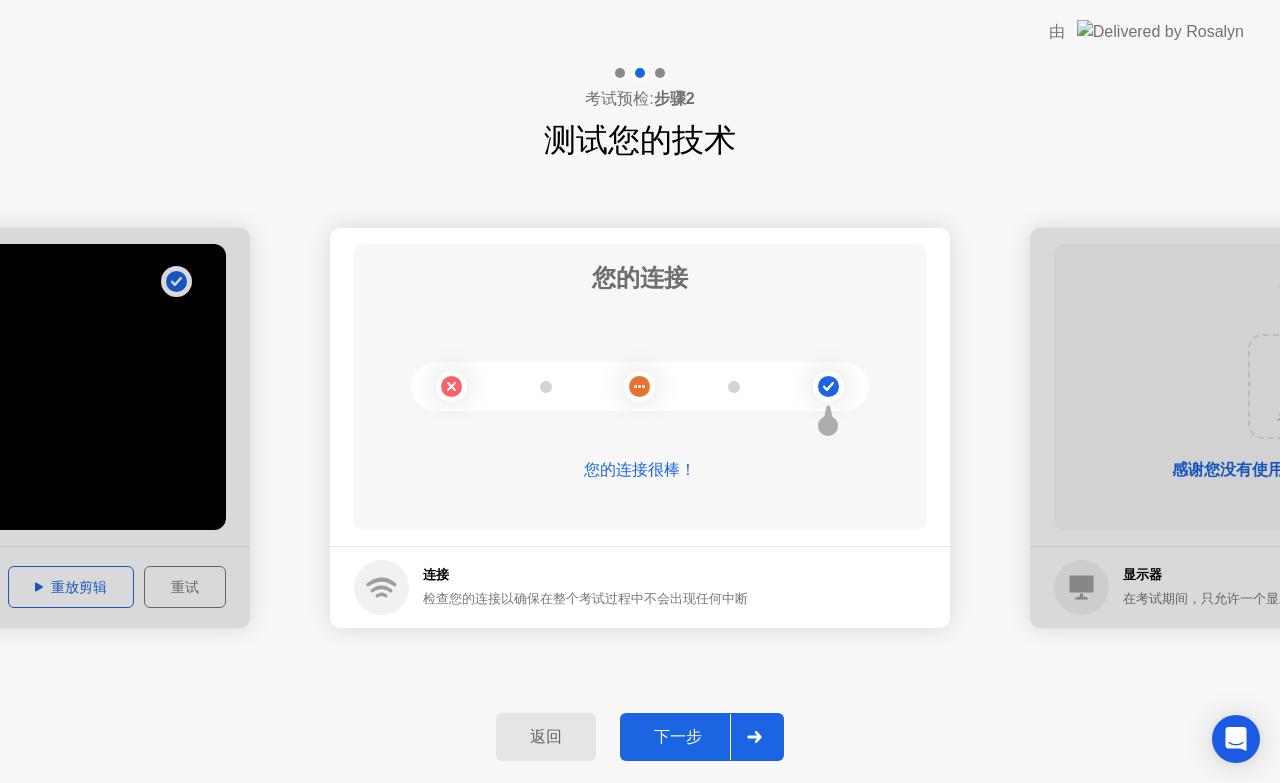 click on "下一步" 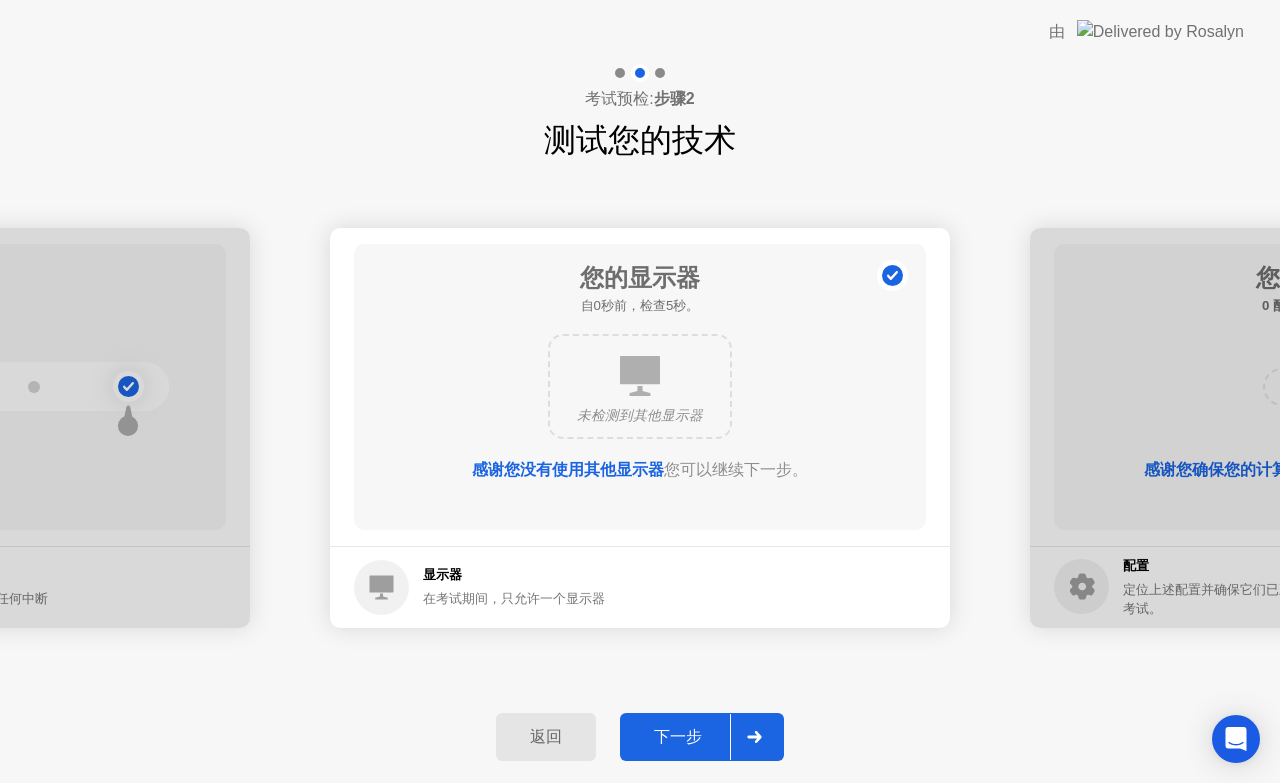 click on "下一步" 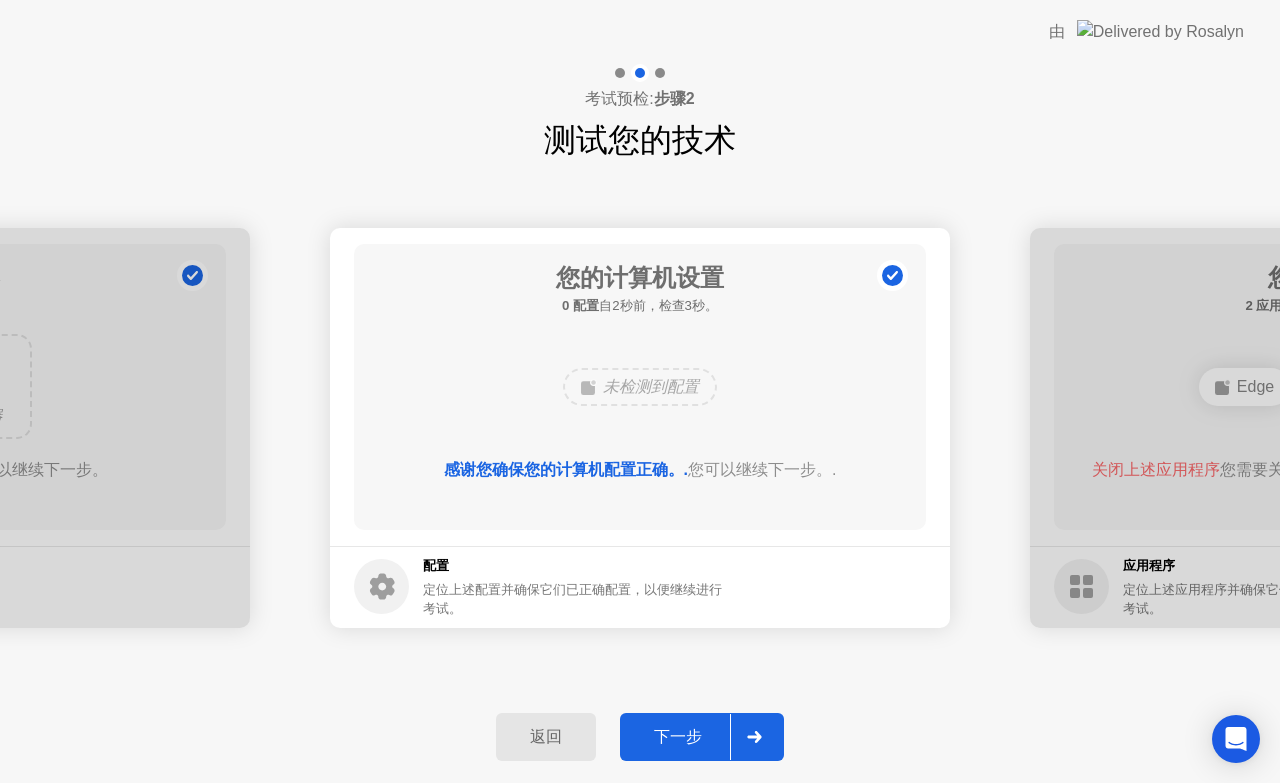 click on "下一步" 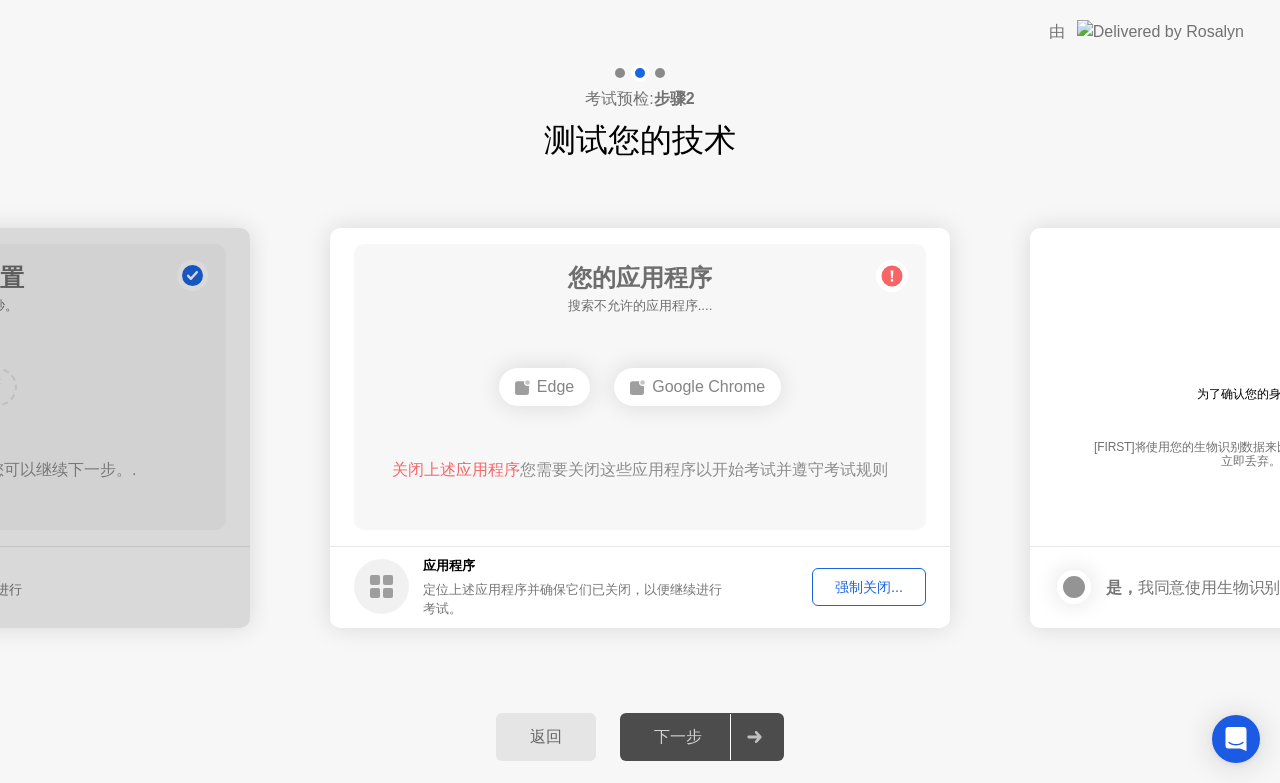 click on "强制关闭..." 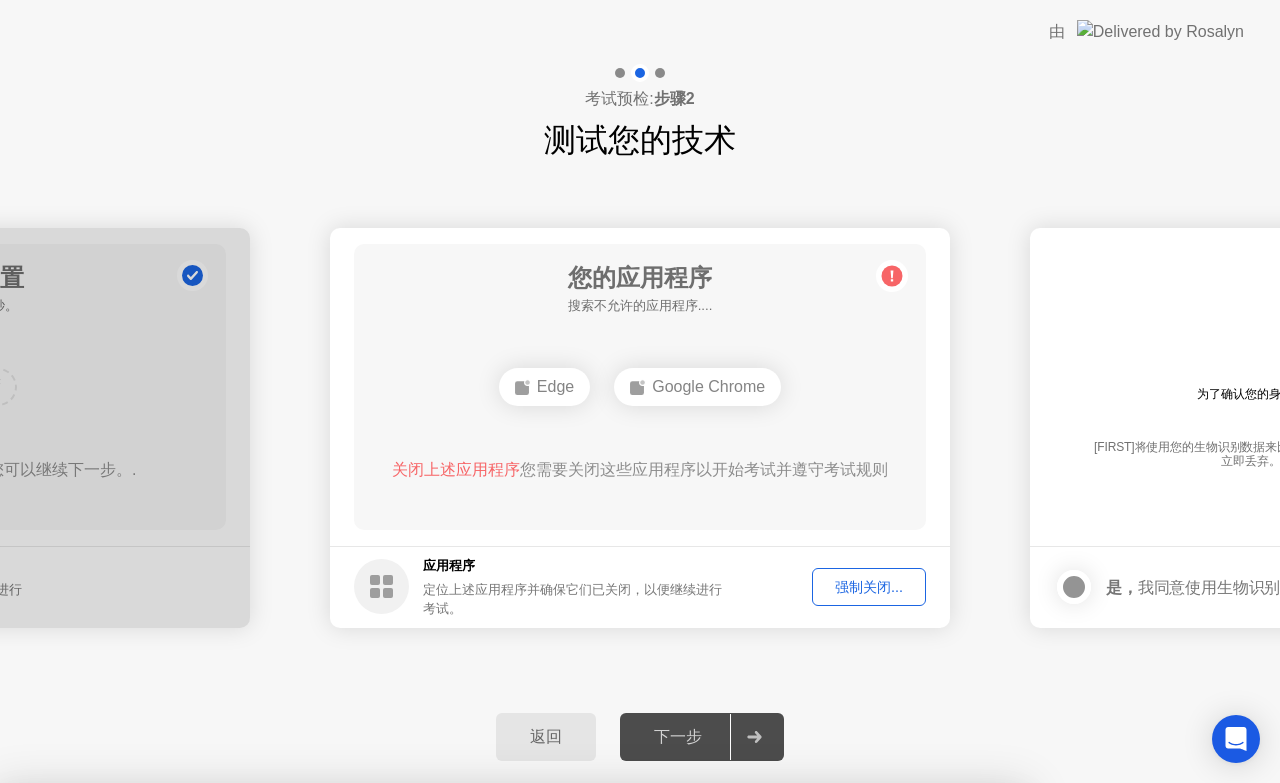 click on "确认" at bounding box center [571, 1058] 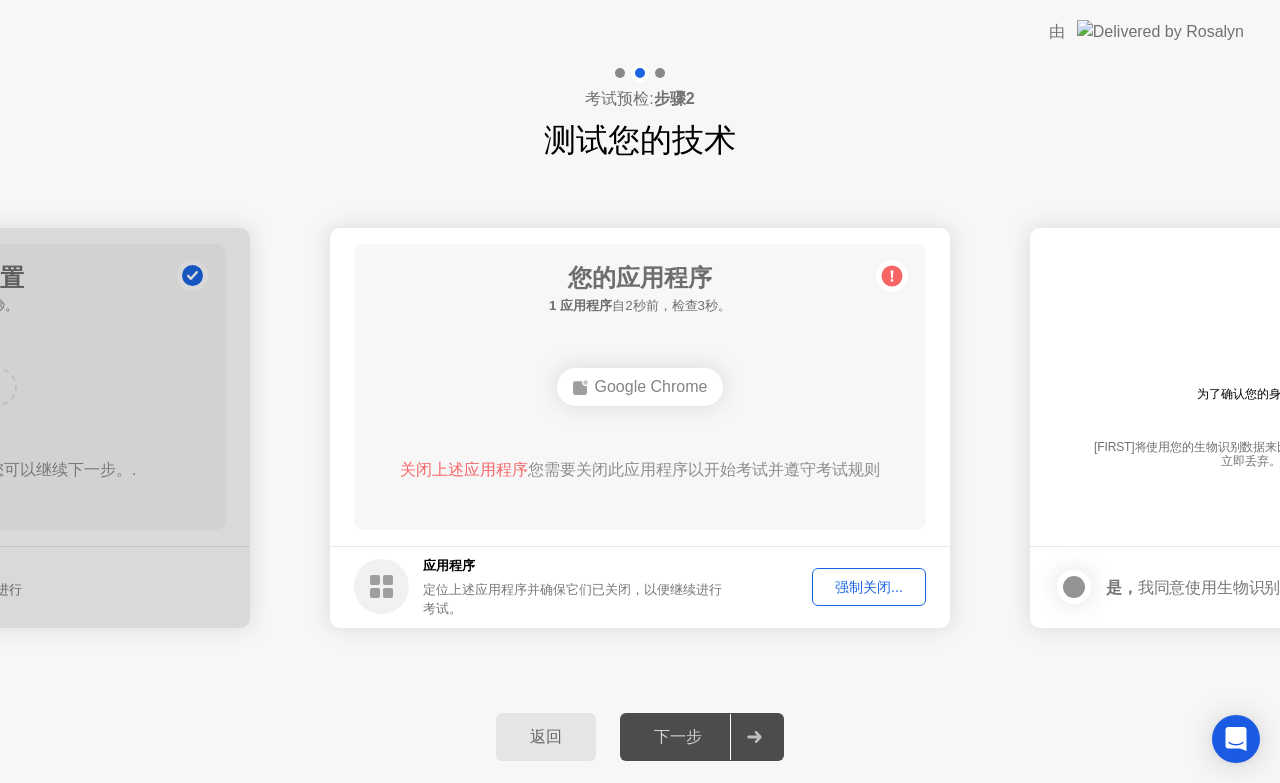 click on "强制关闭..." 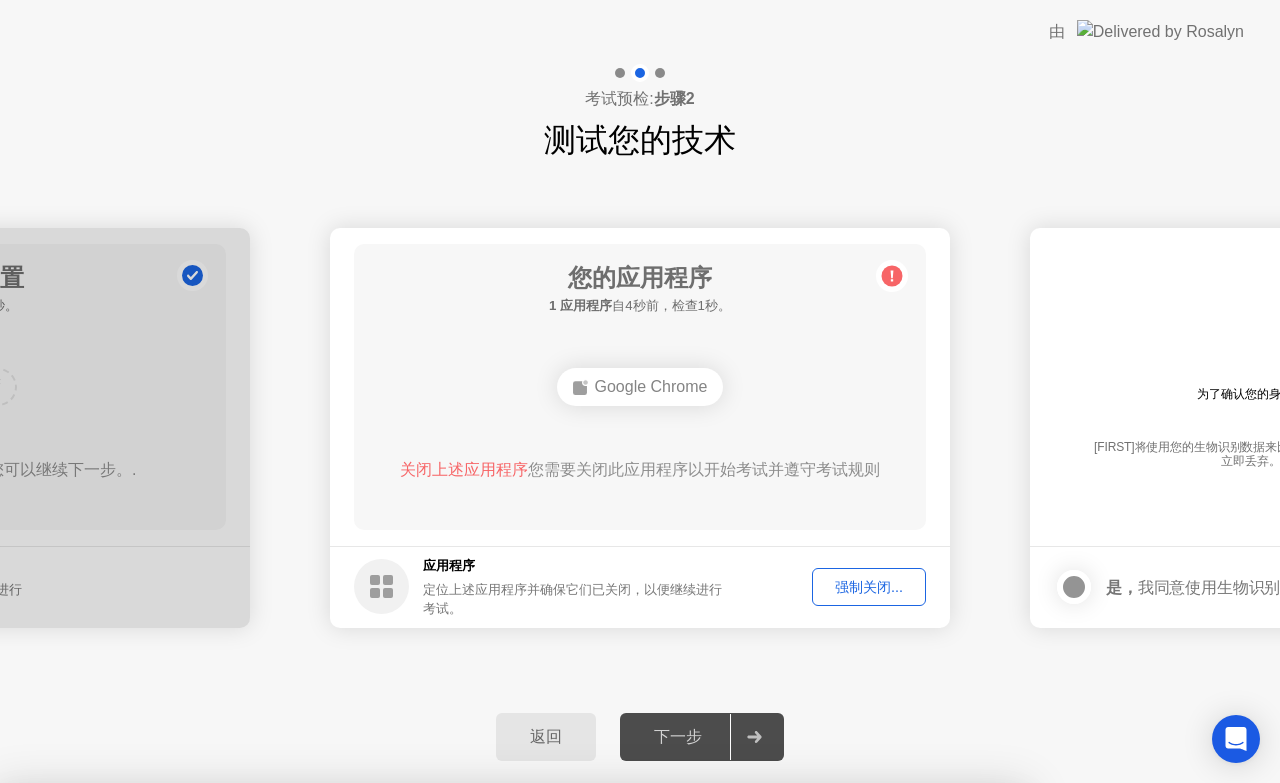 click on "确认" at bounding box center [571, 1058] 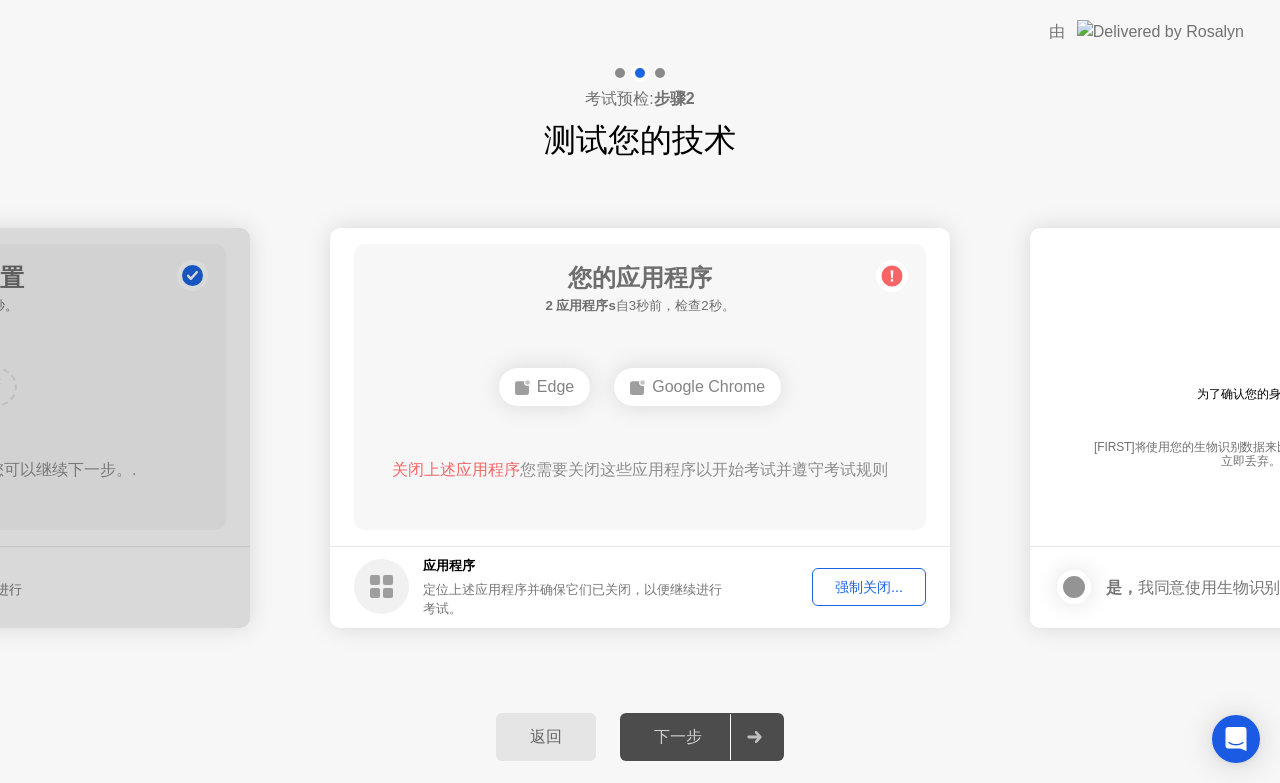 click on "强制关闭..." 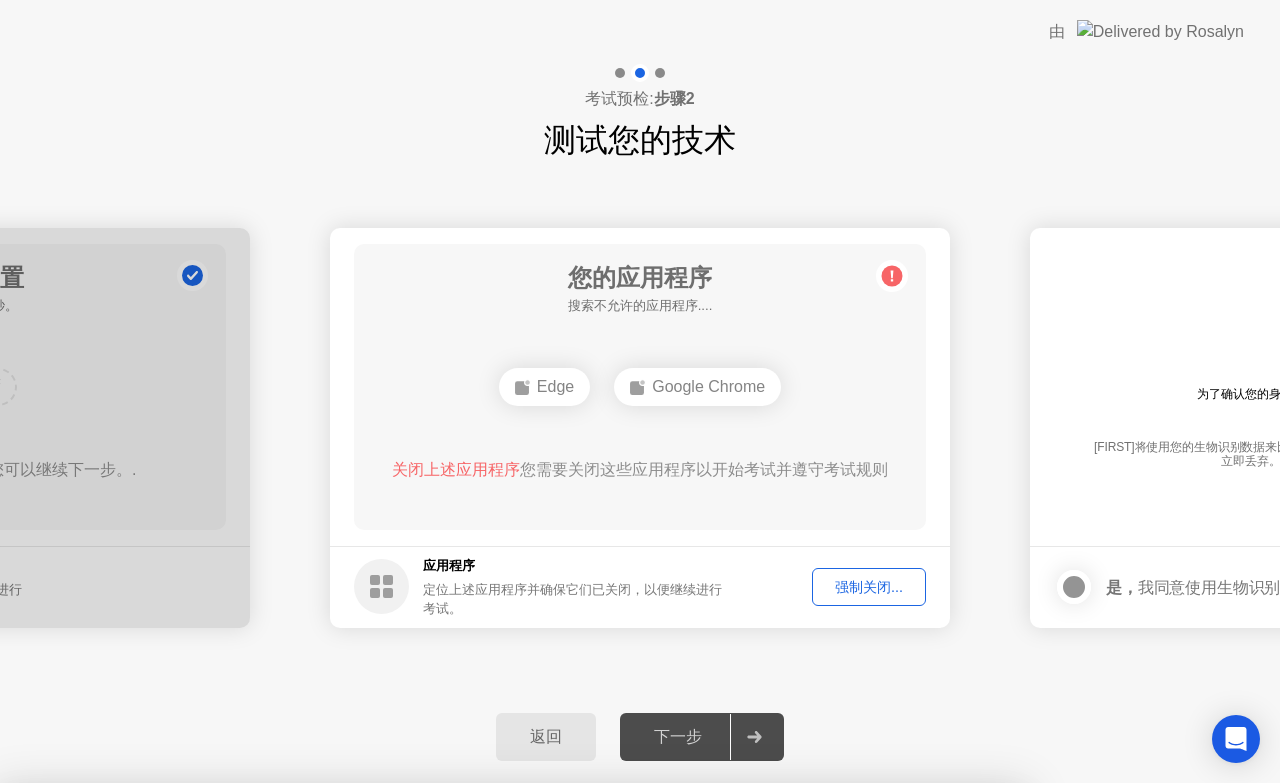 click on "确认" at bounding box center [571, 1059] 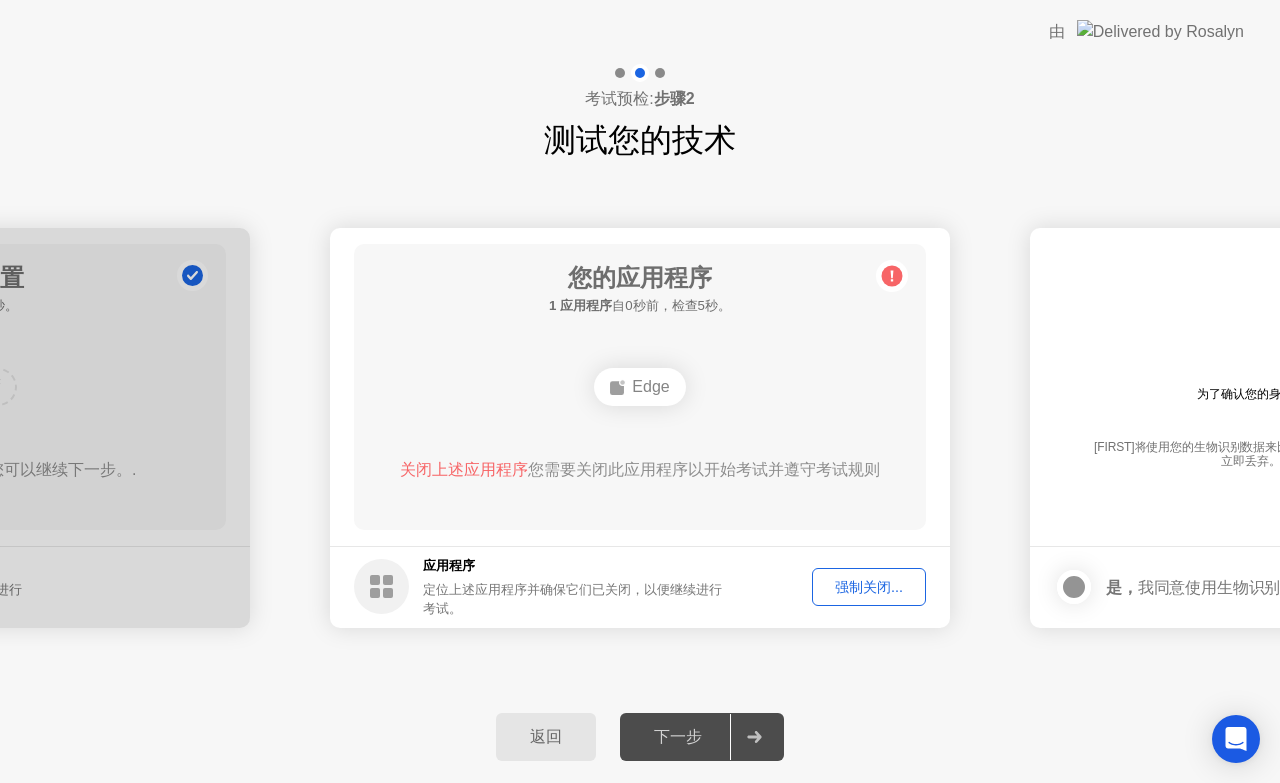 click 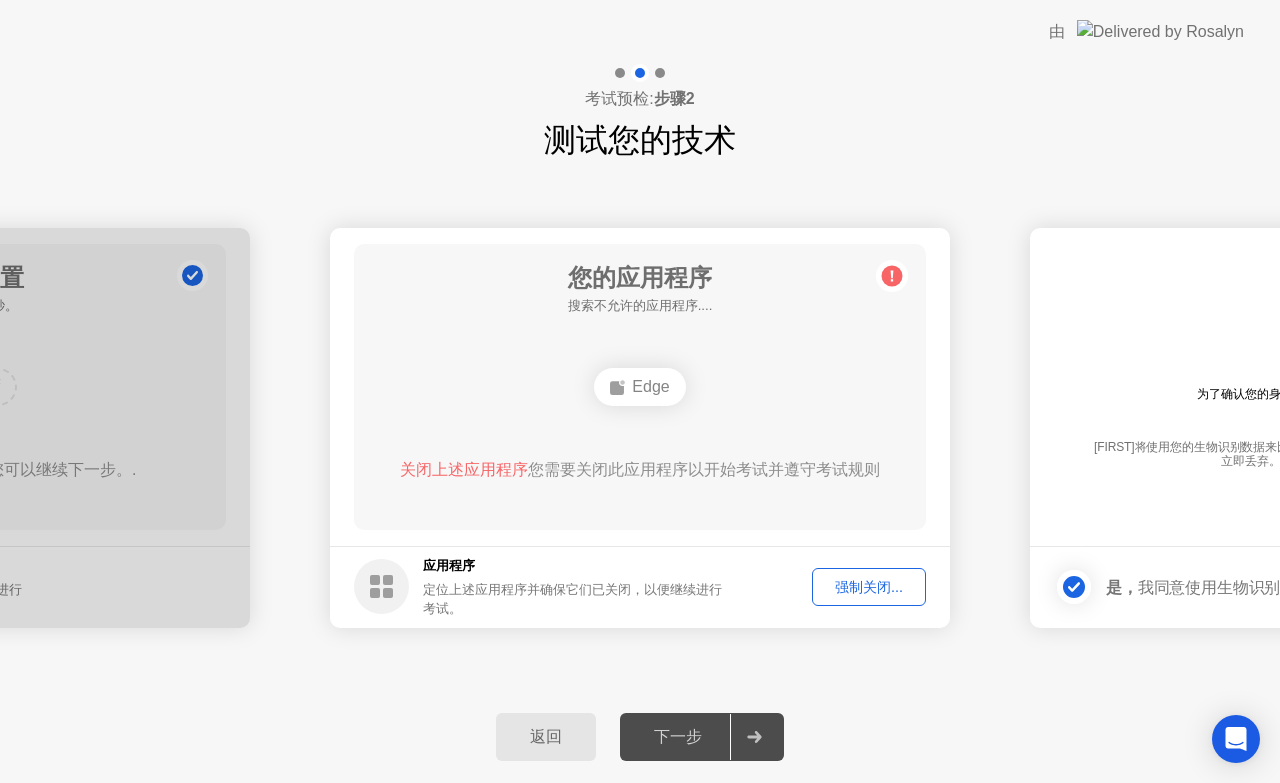 click on "强制关闭..." 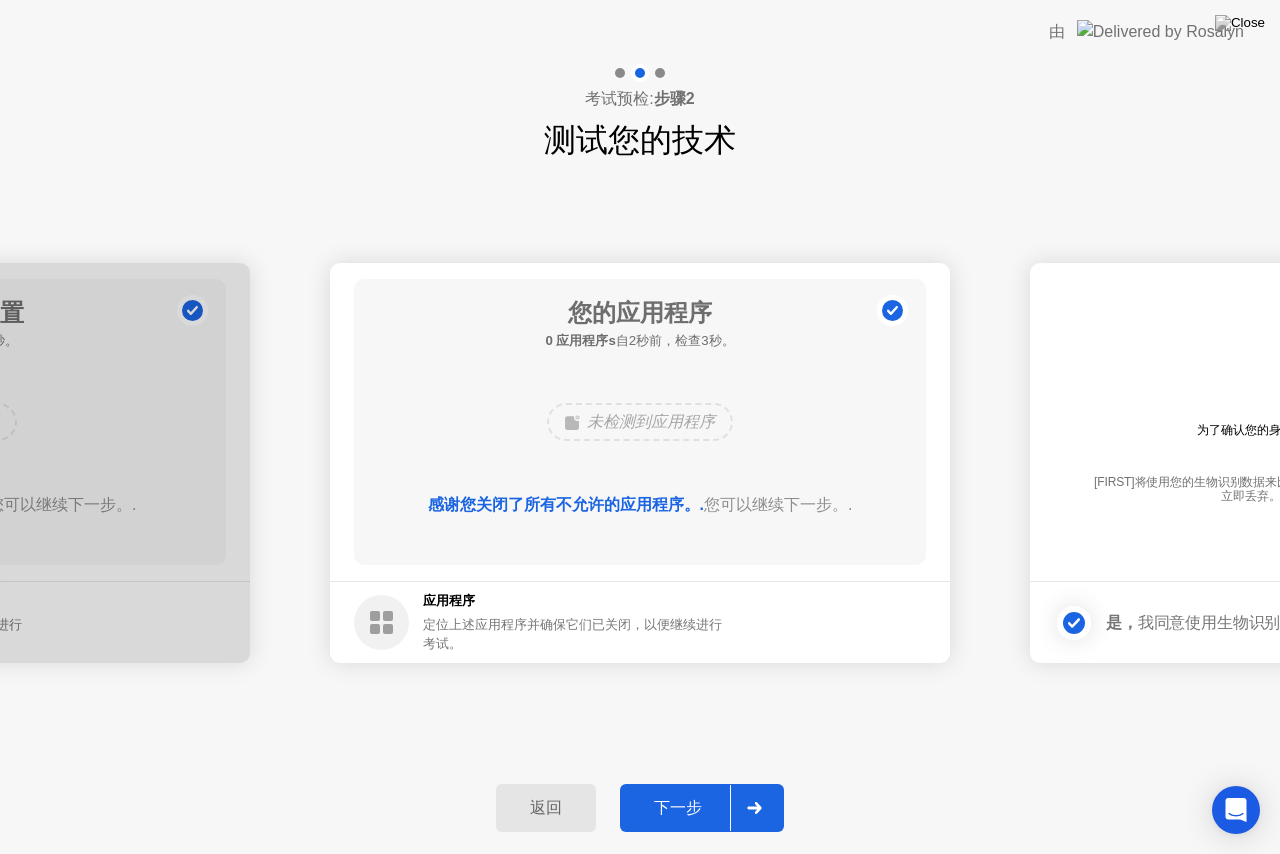 click on "下一步" 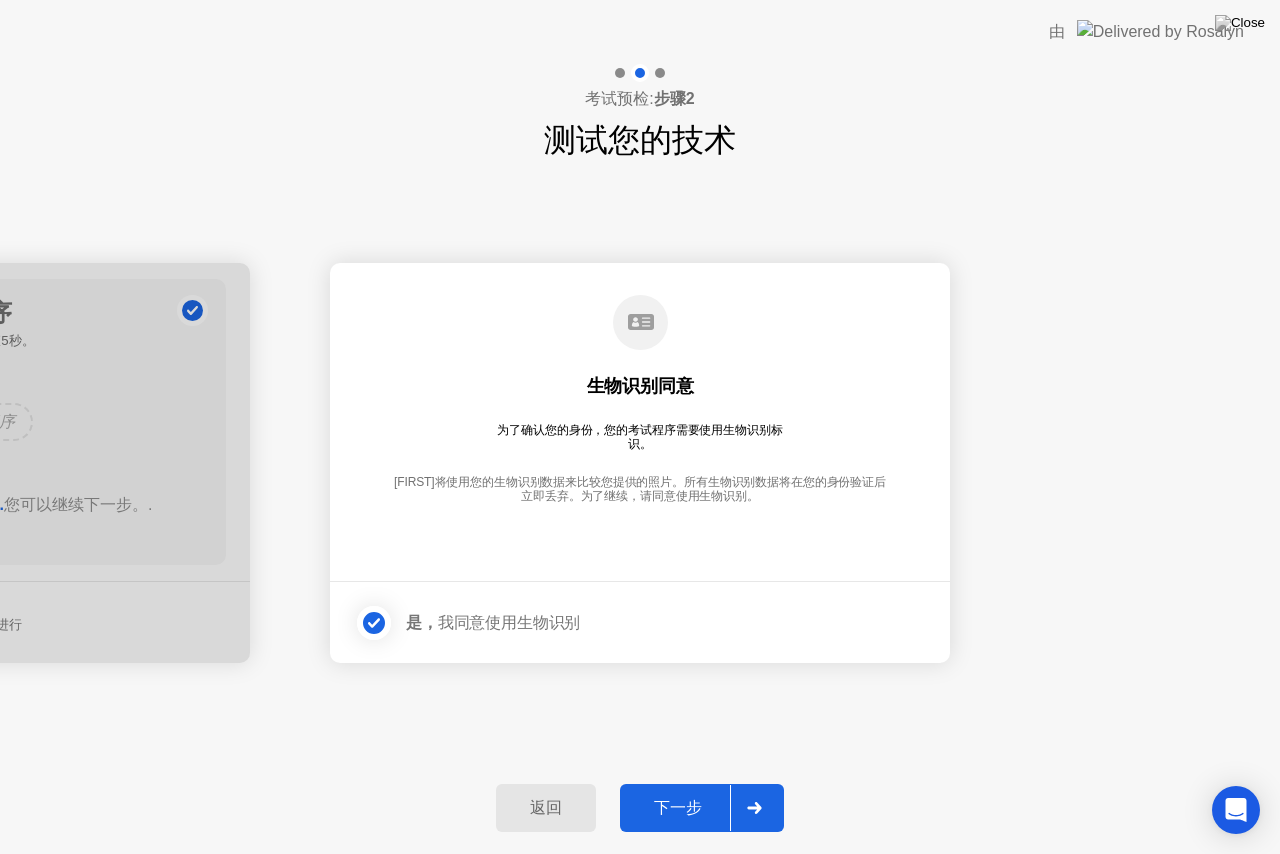 click on "下一步" 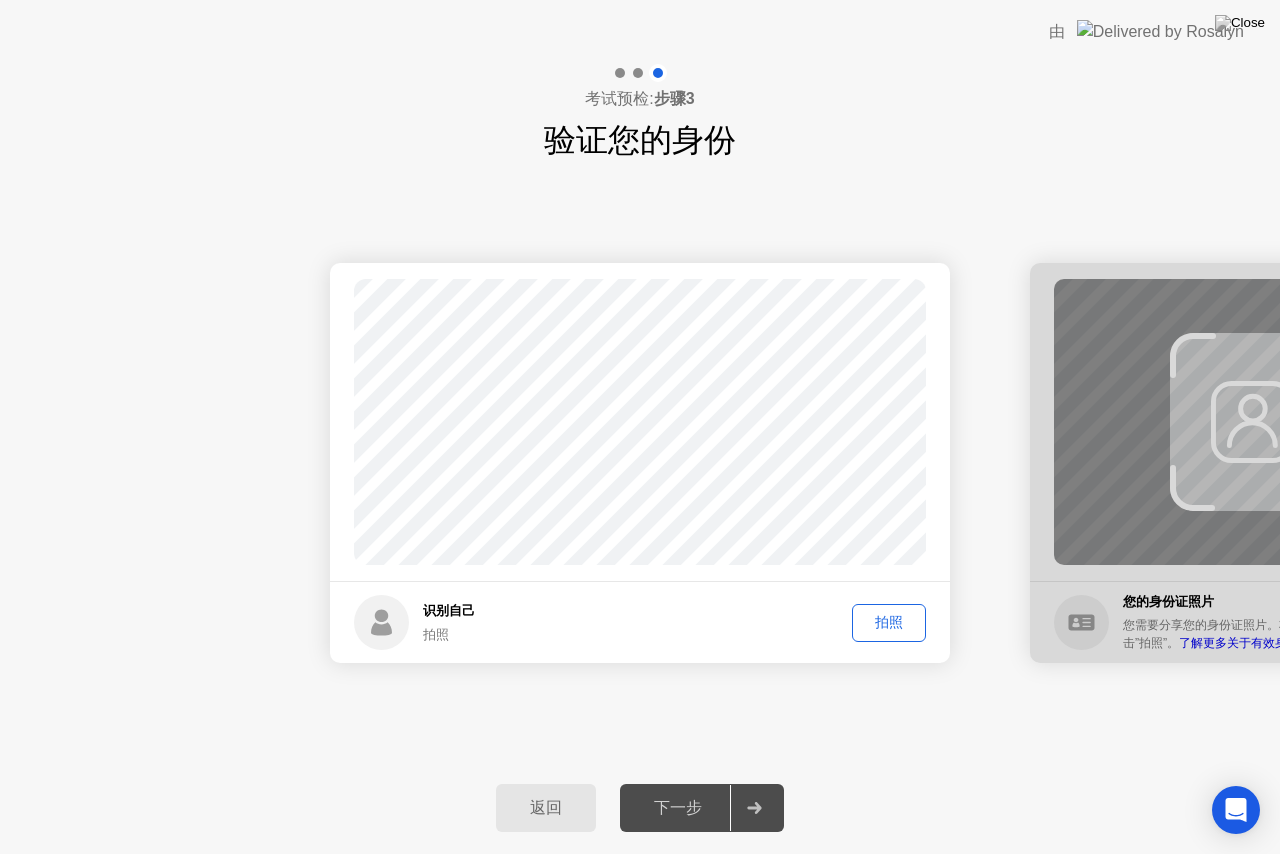 click on "拍照" 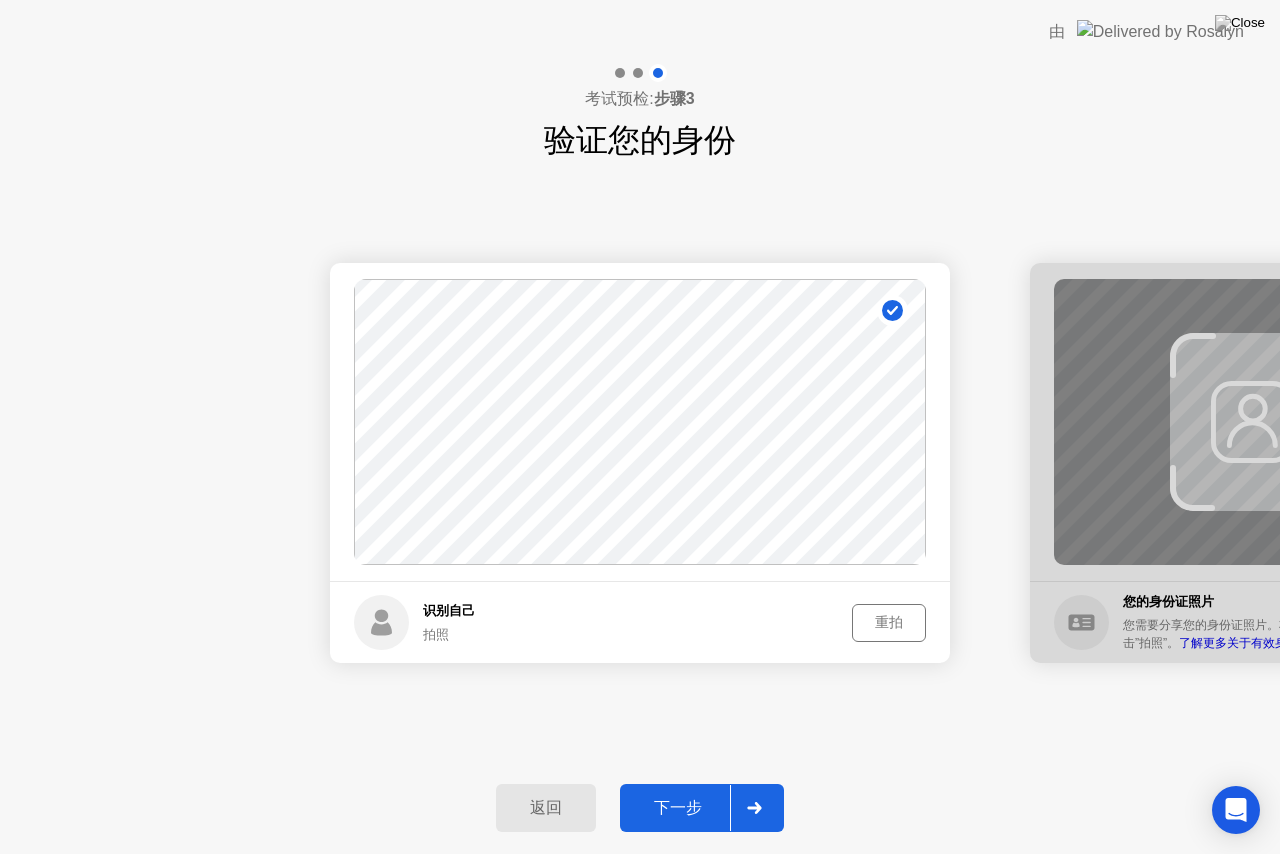 click on "下一步" 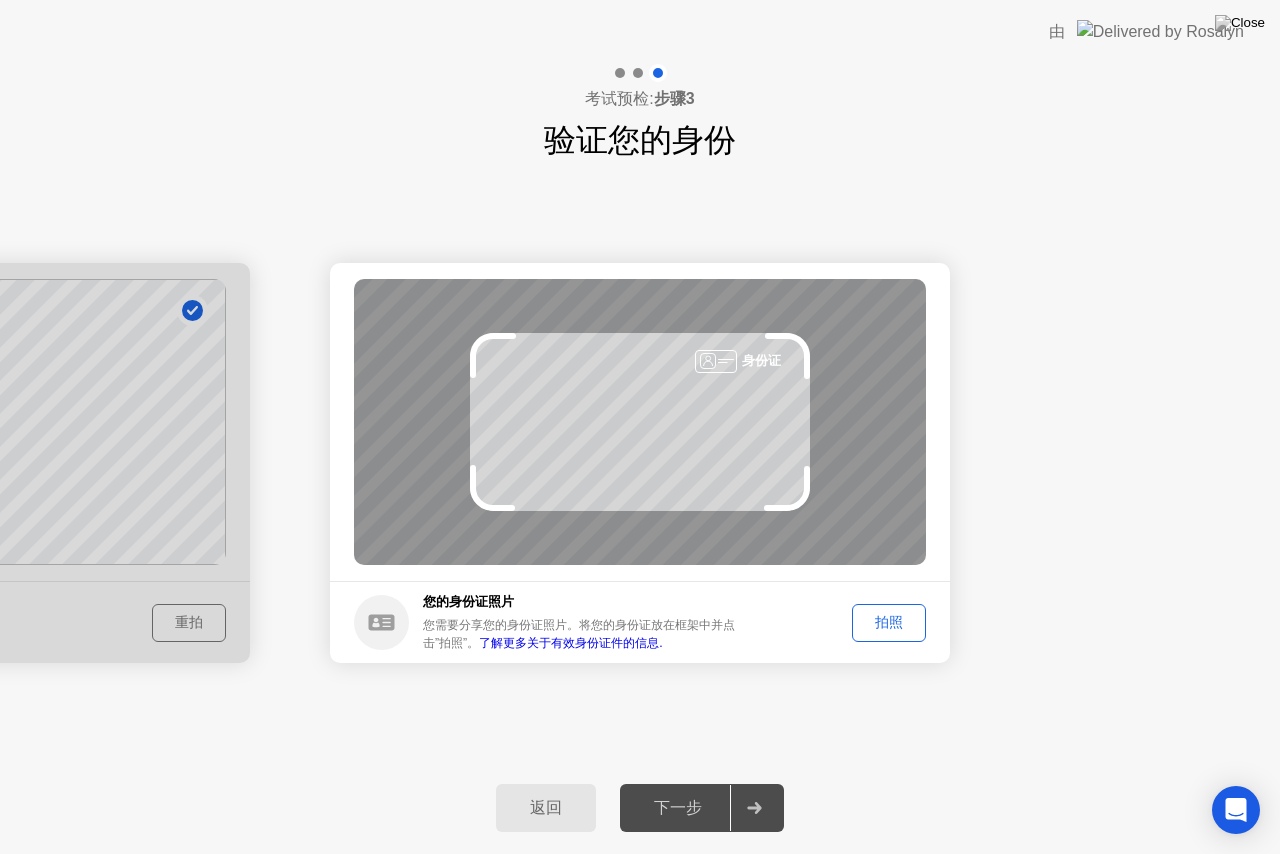 click on "拍照" 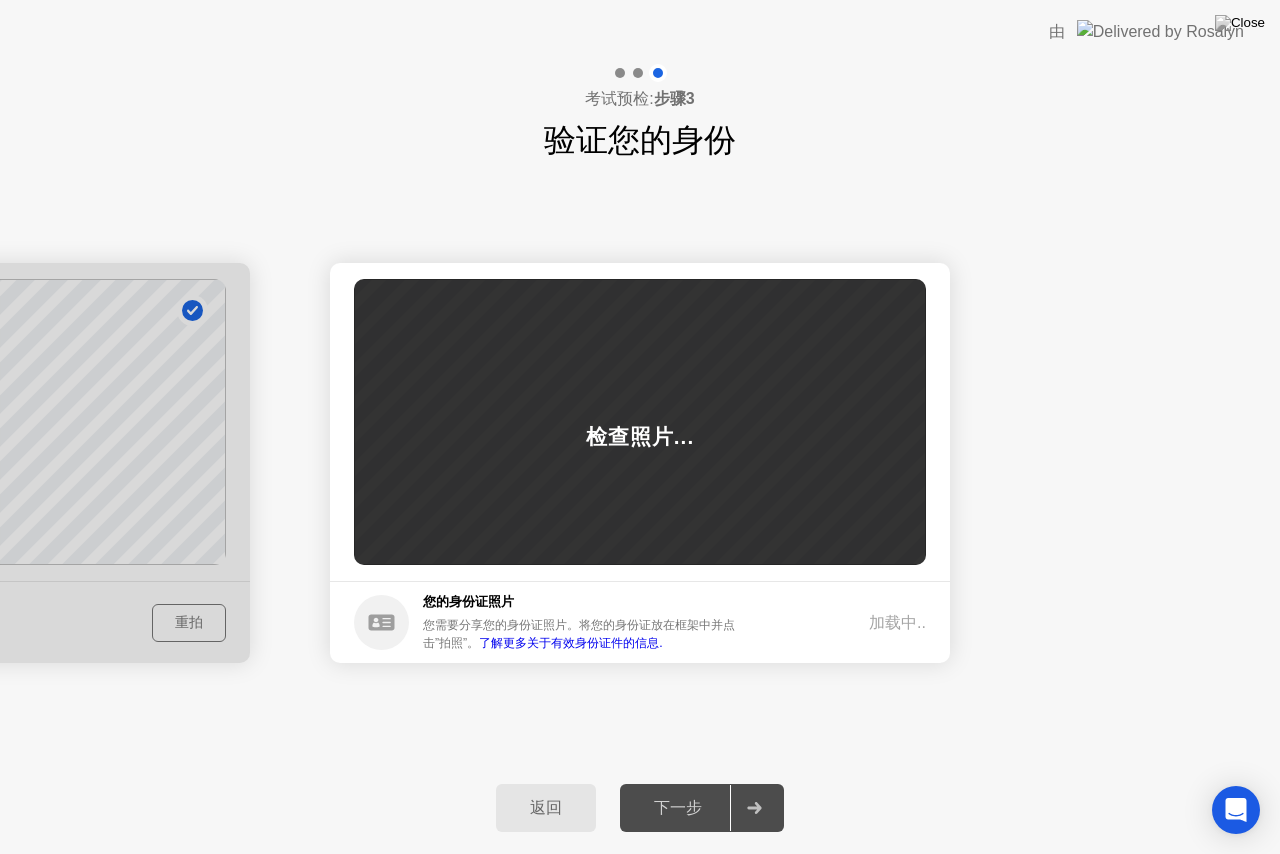 click on "了解更多关于有效身份证件的信息." 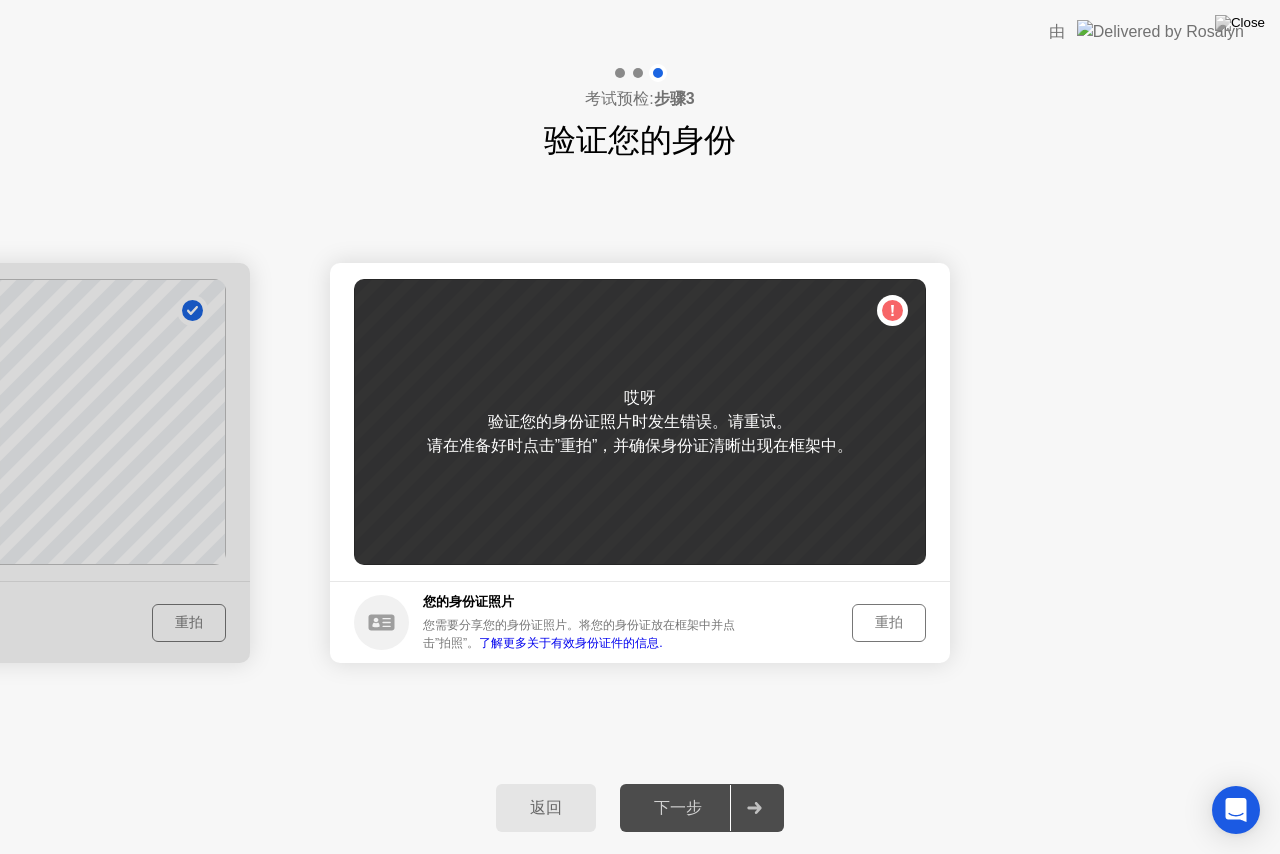 click on "重拍" 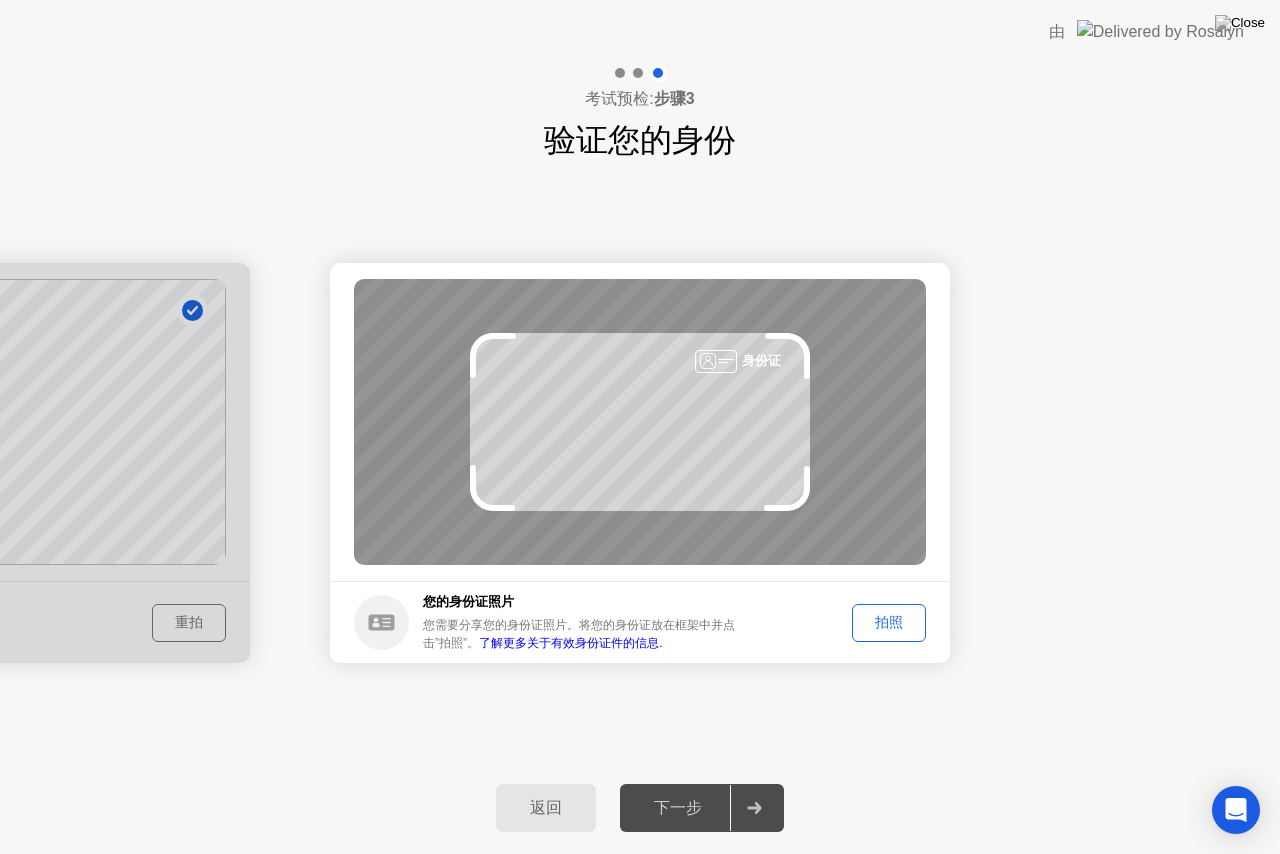 click on "拍照" 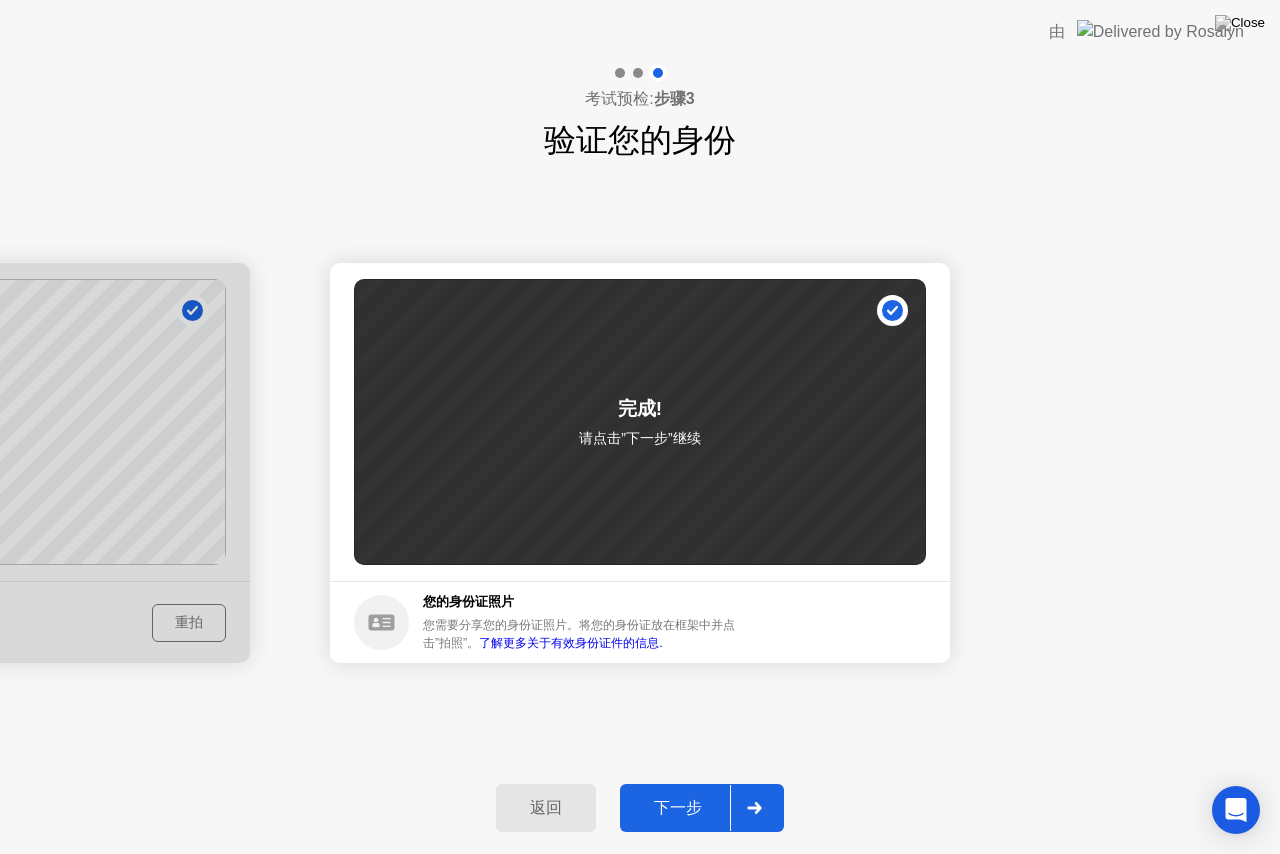 click on "下一步" 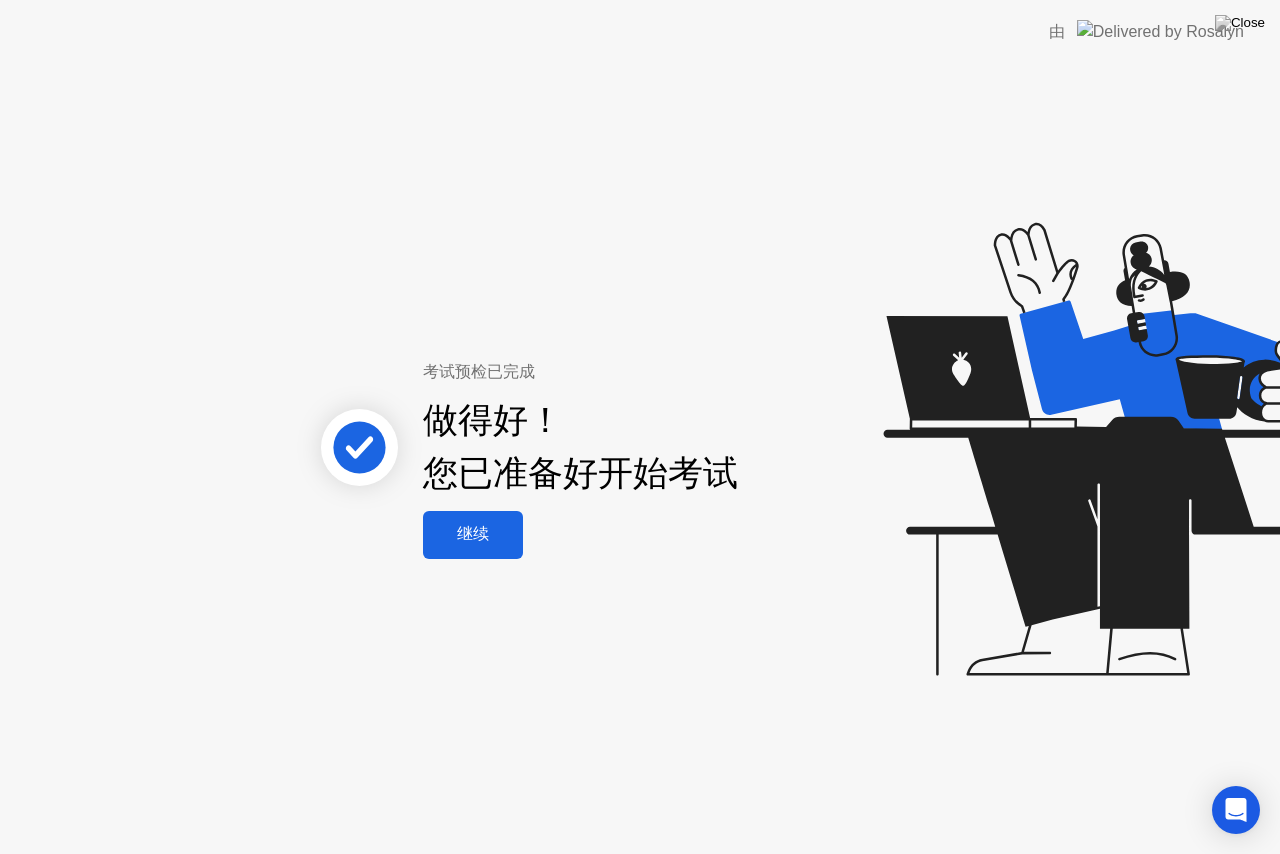 click on "继续" 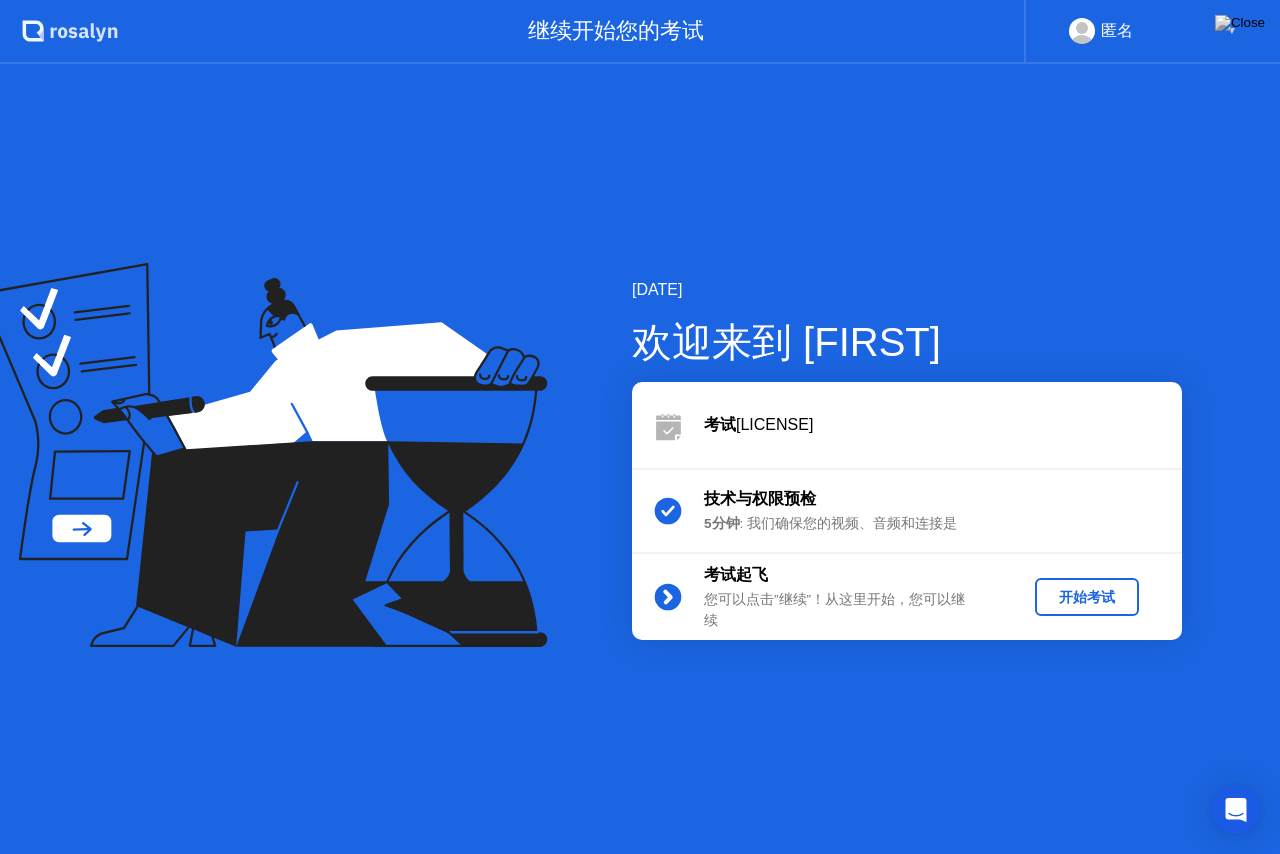 click 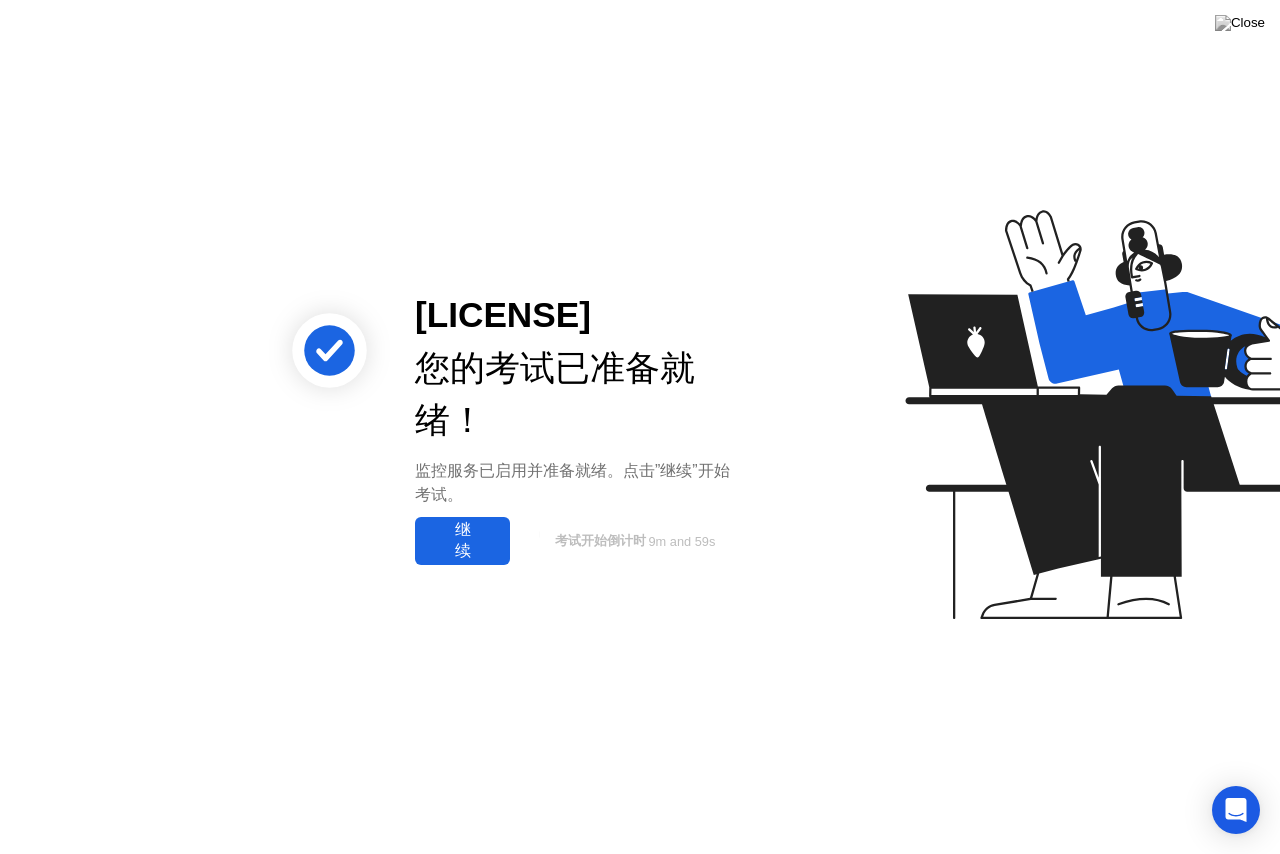 click on "继续" 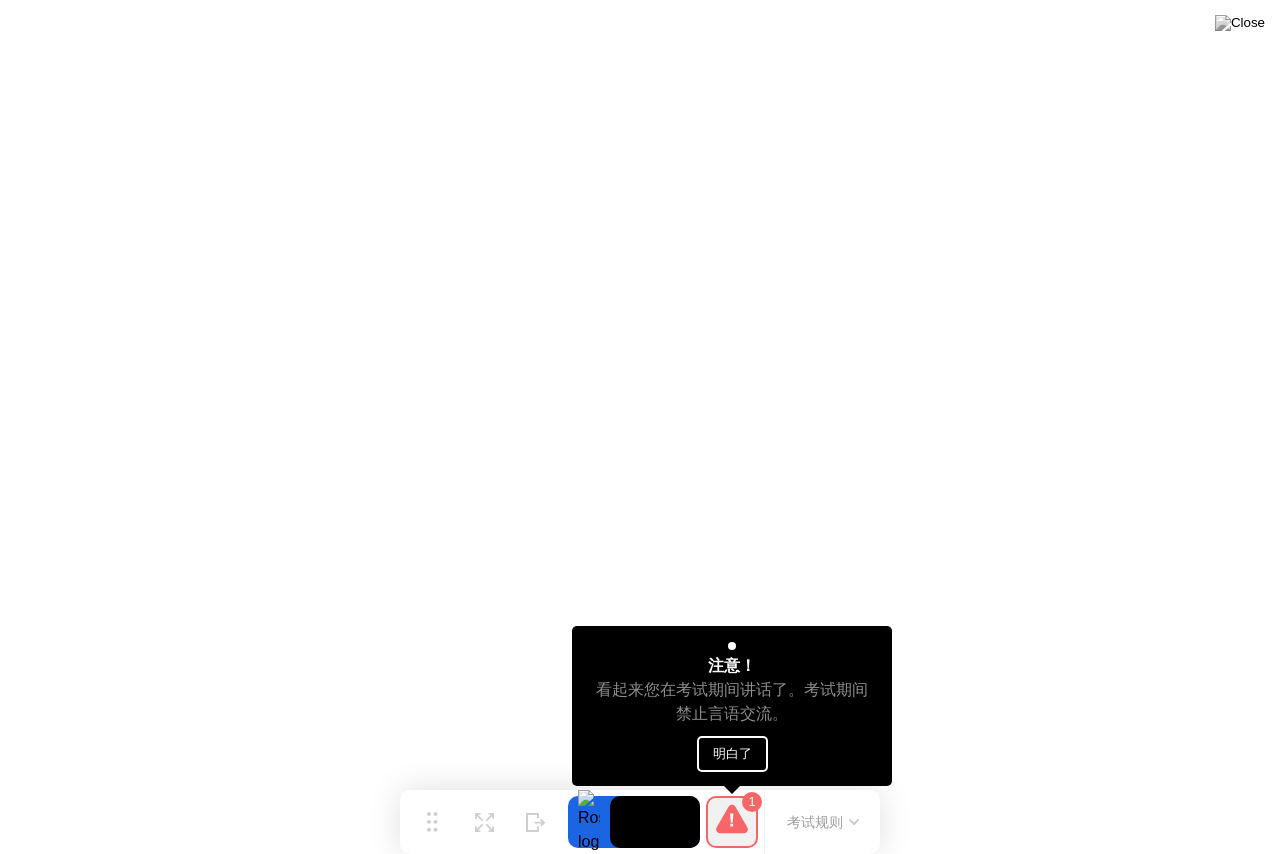 click on "明白了" 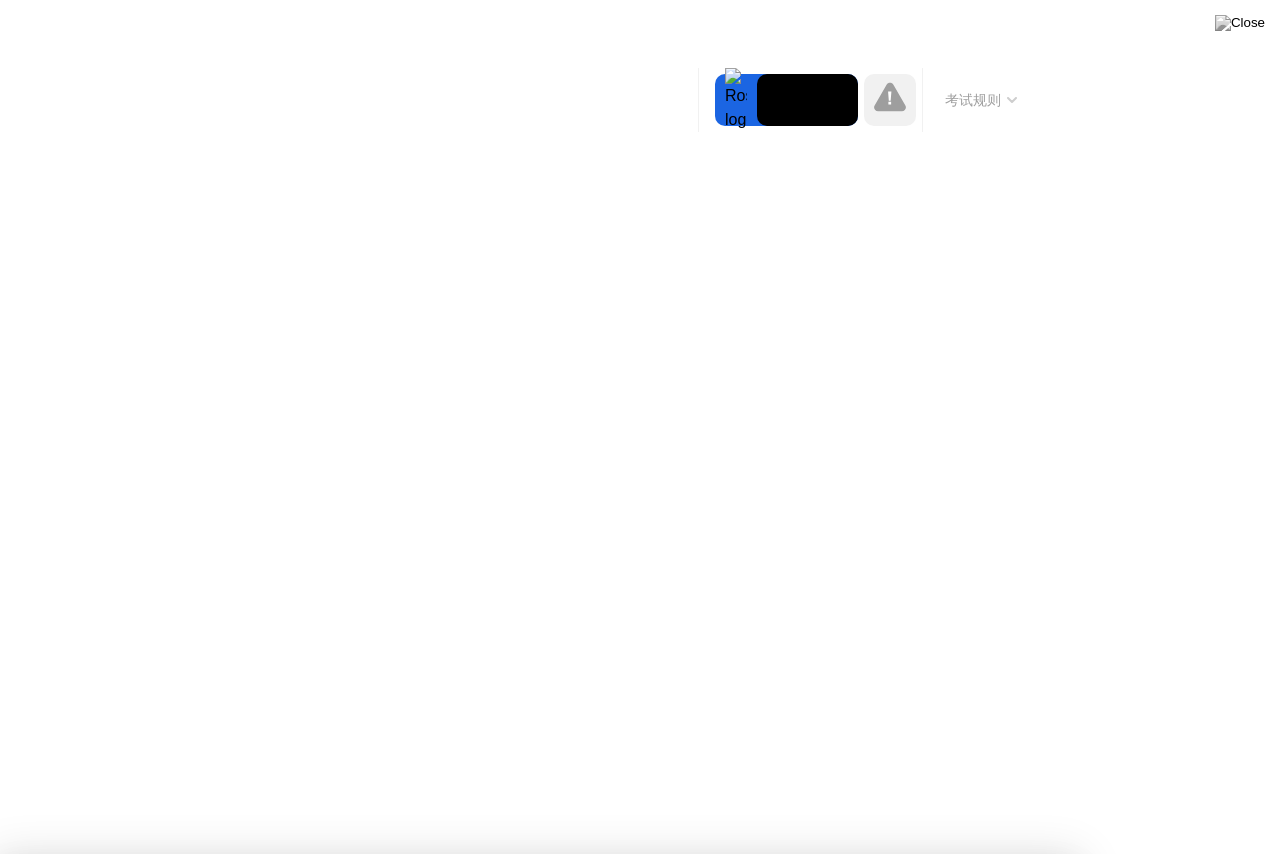 click on "明白了!" at bounding box center [624, 1387] 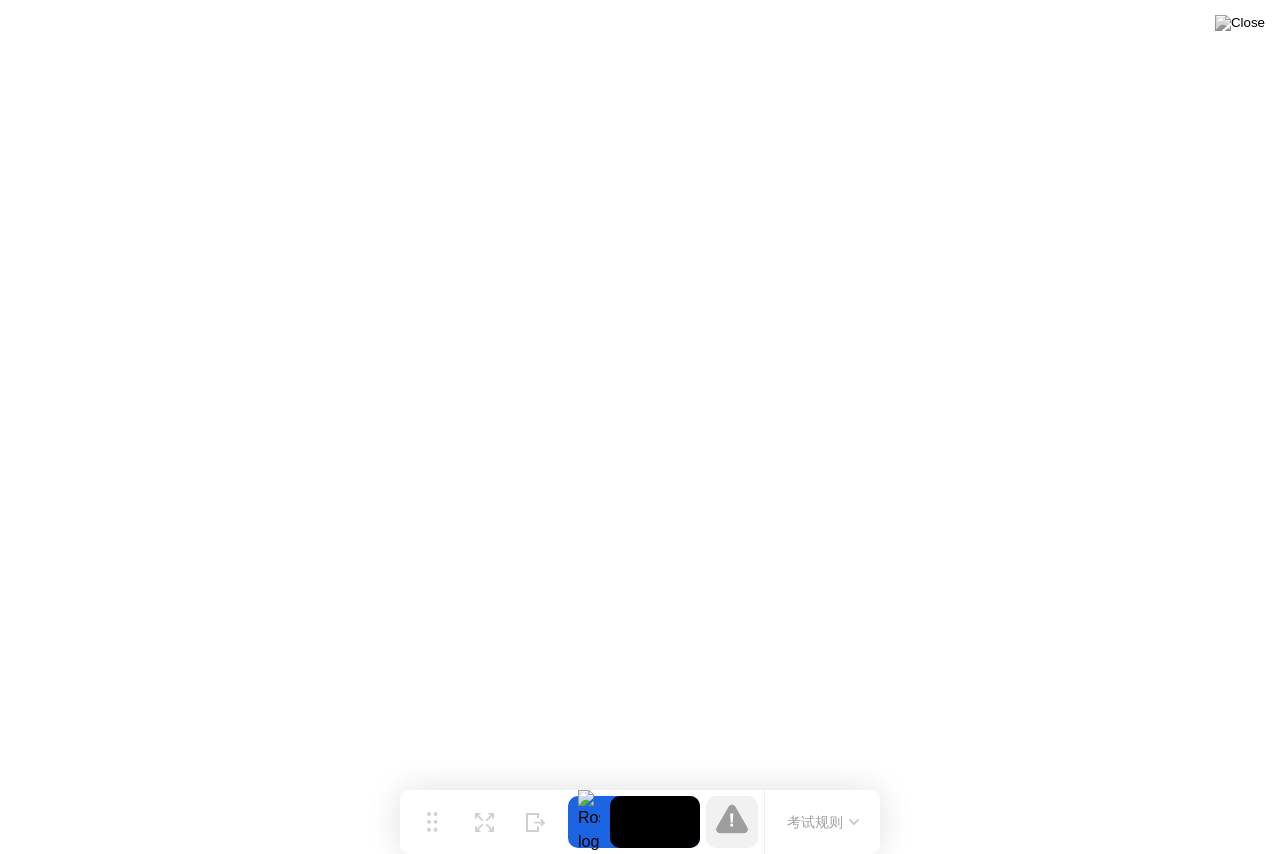 click on "考试规则" 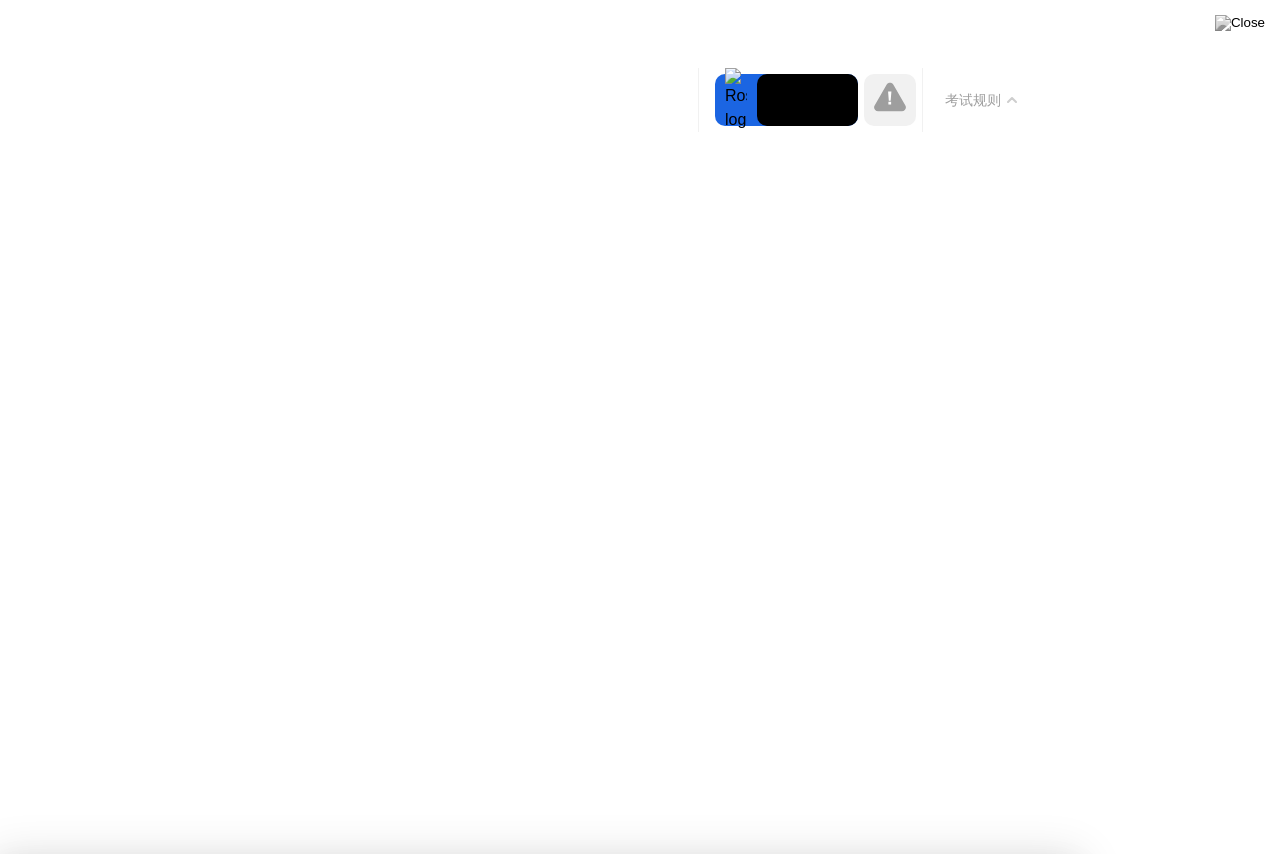 click on "明白了!" at bounding box center (537, 1528) 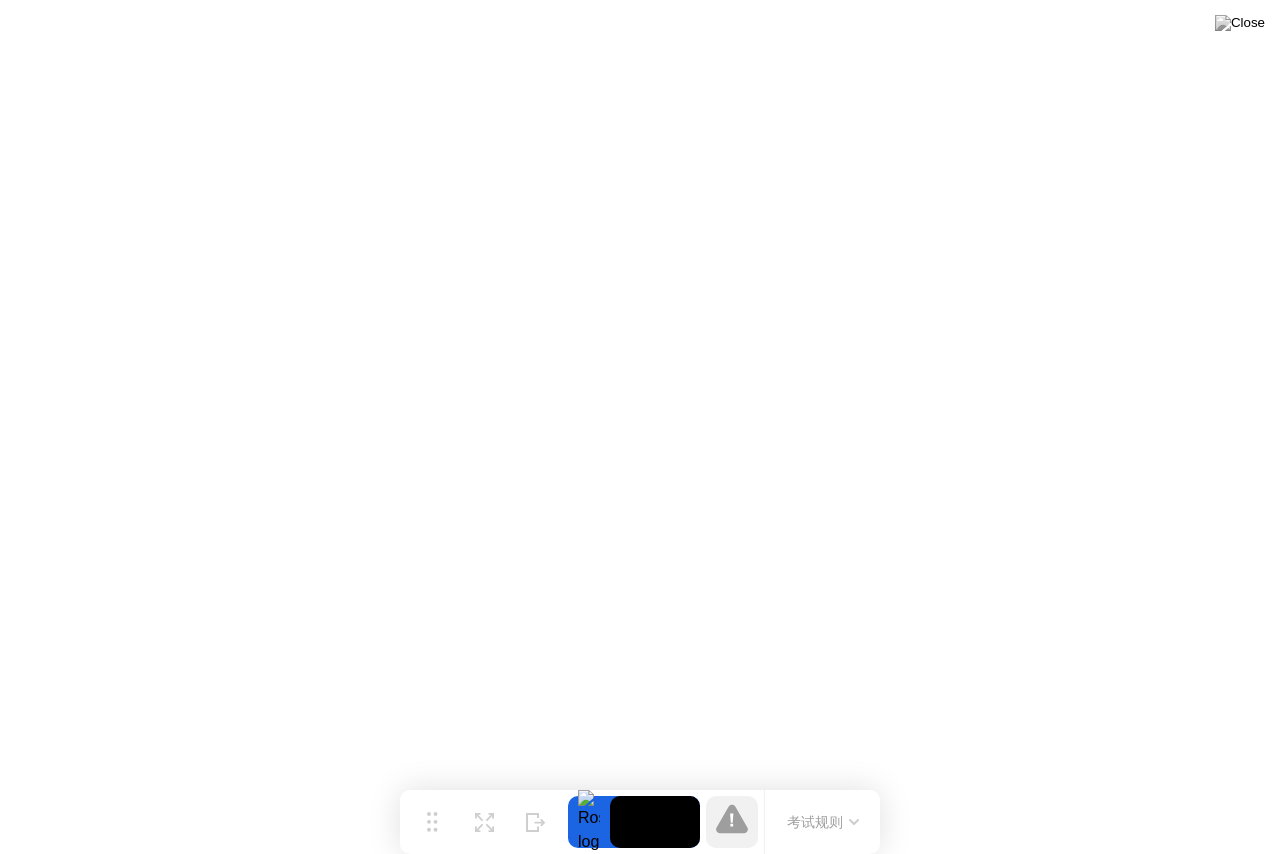click on "考试规则" 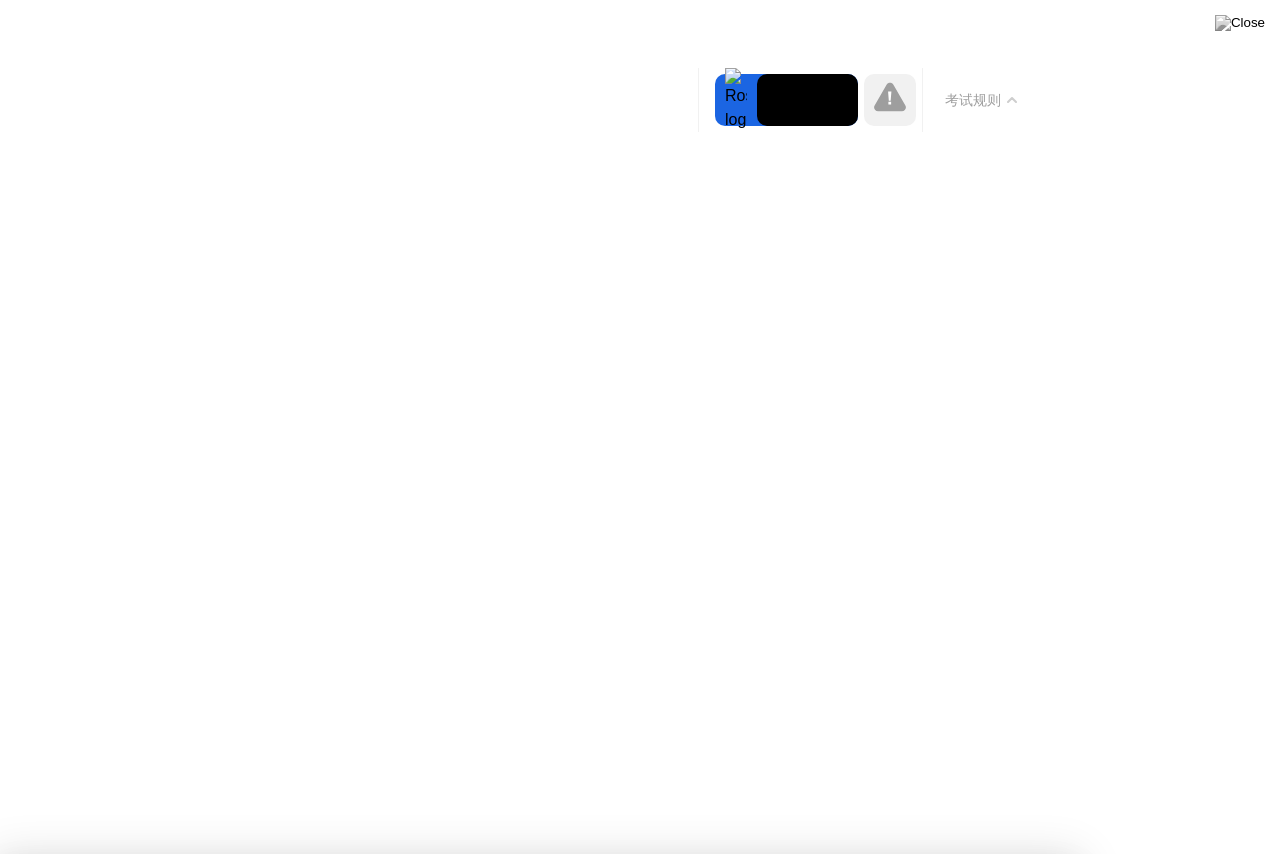 click on "明白了!" at bounding box center [537, 1529] 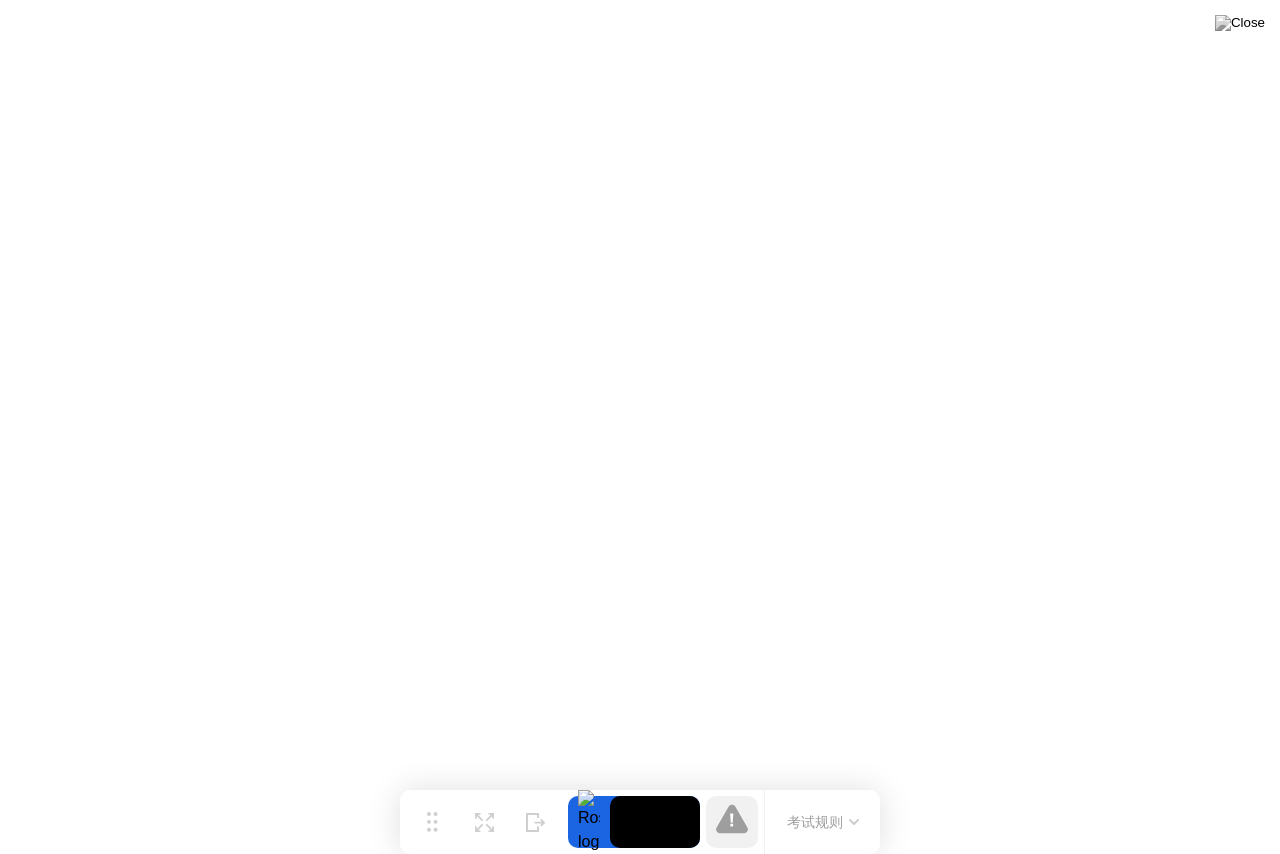 click on "考试规则" 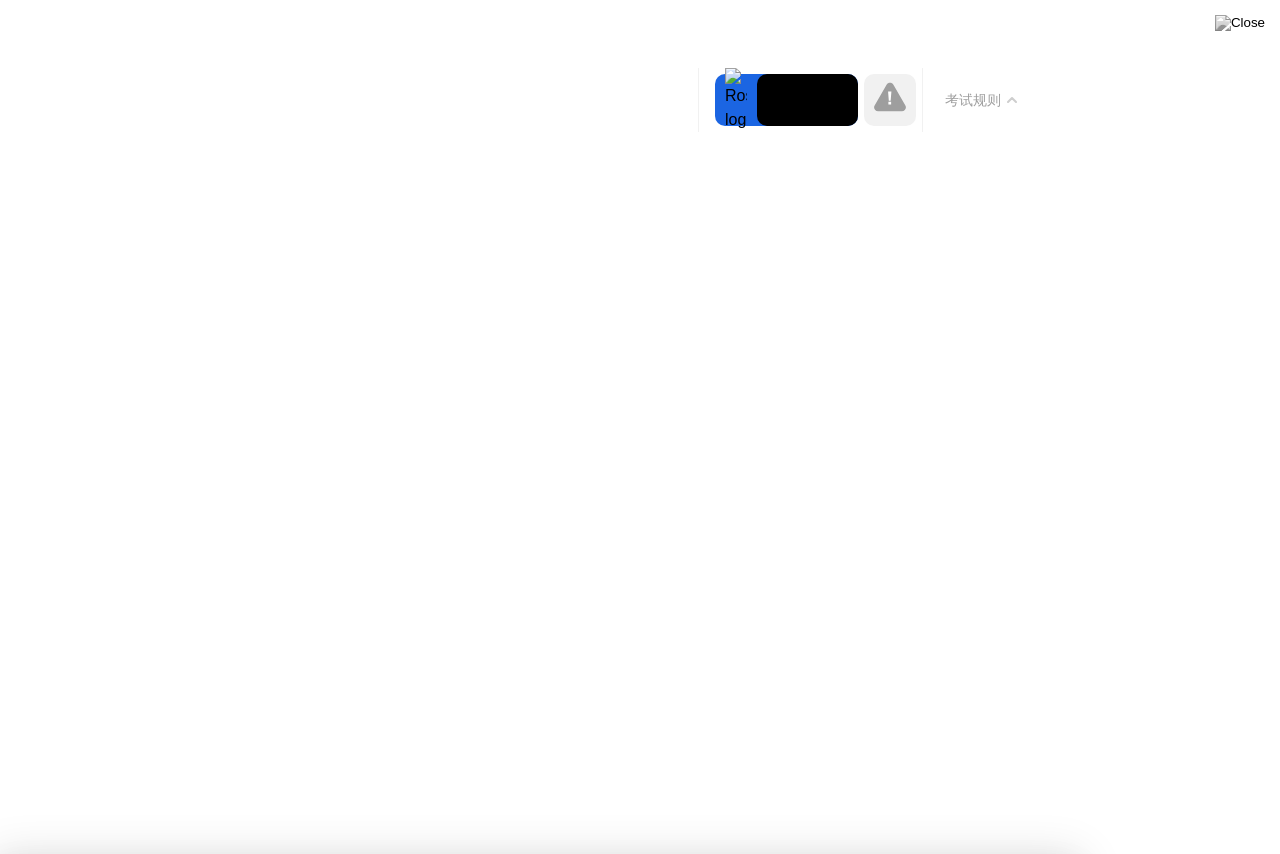 click on "明白了!" at bounding box center [537, 1528] 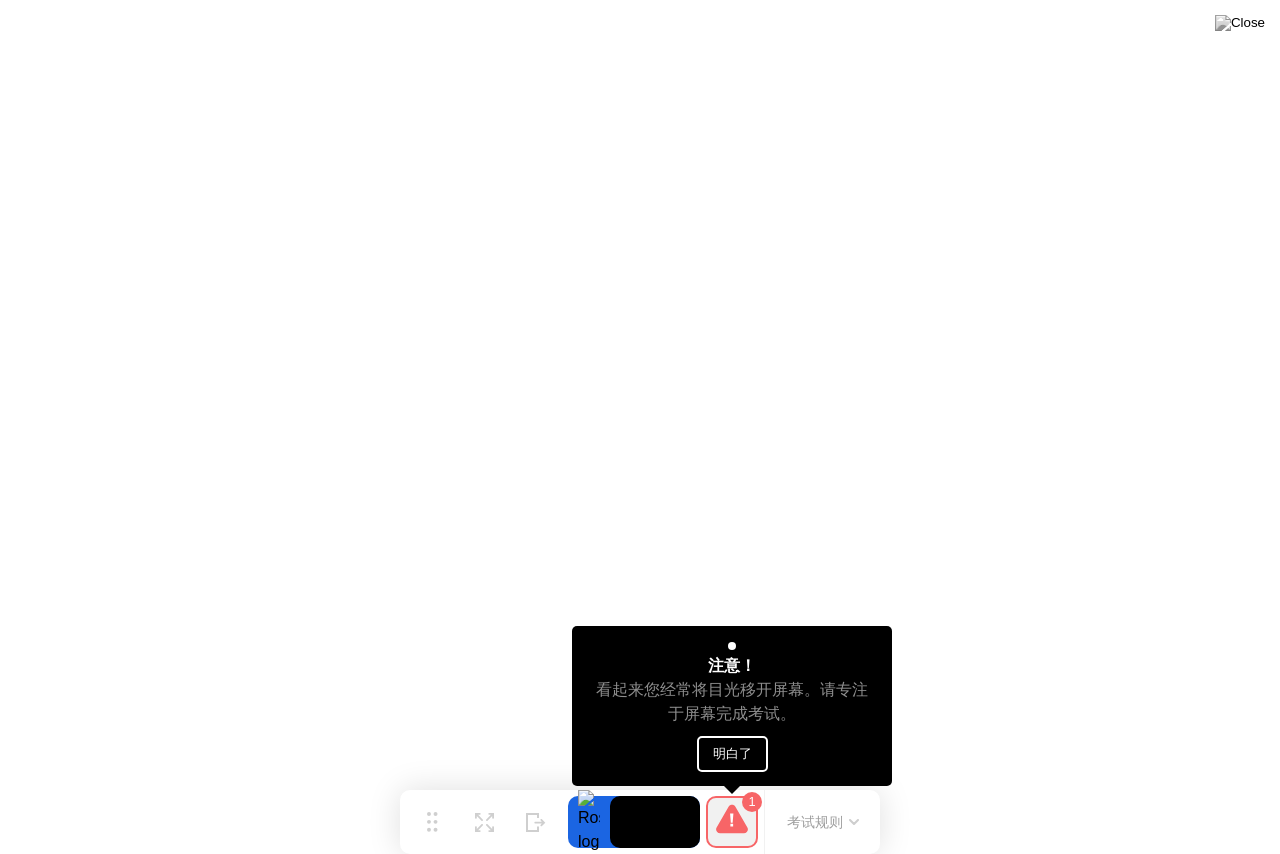 click on "明白了" 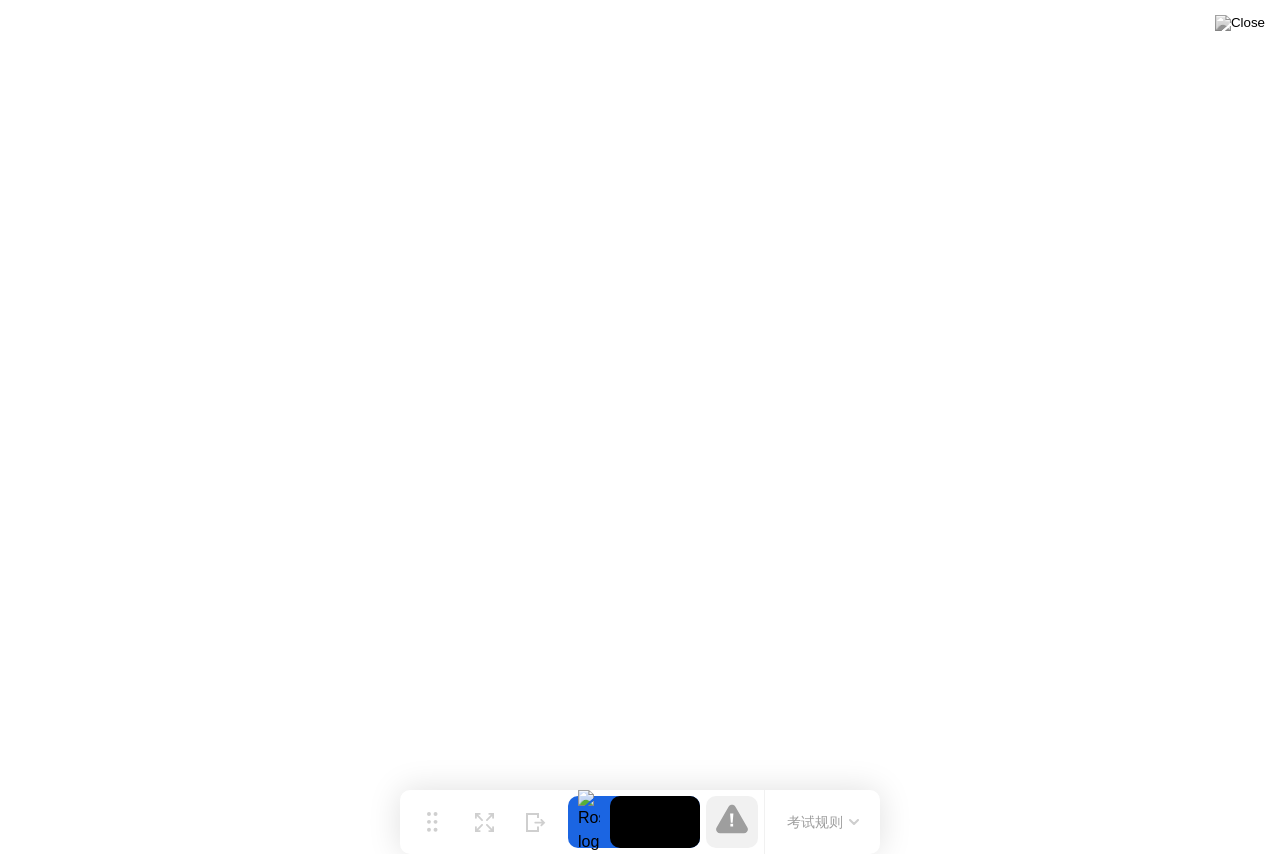 click on "考试规则" 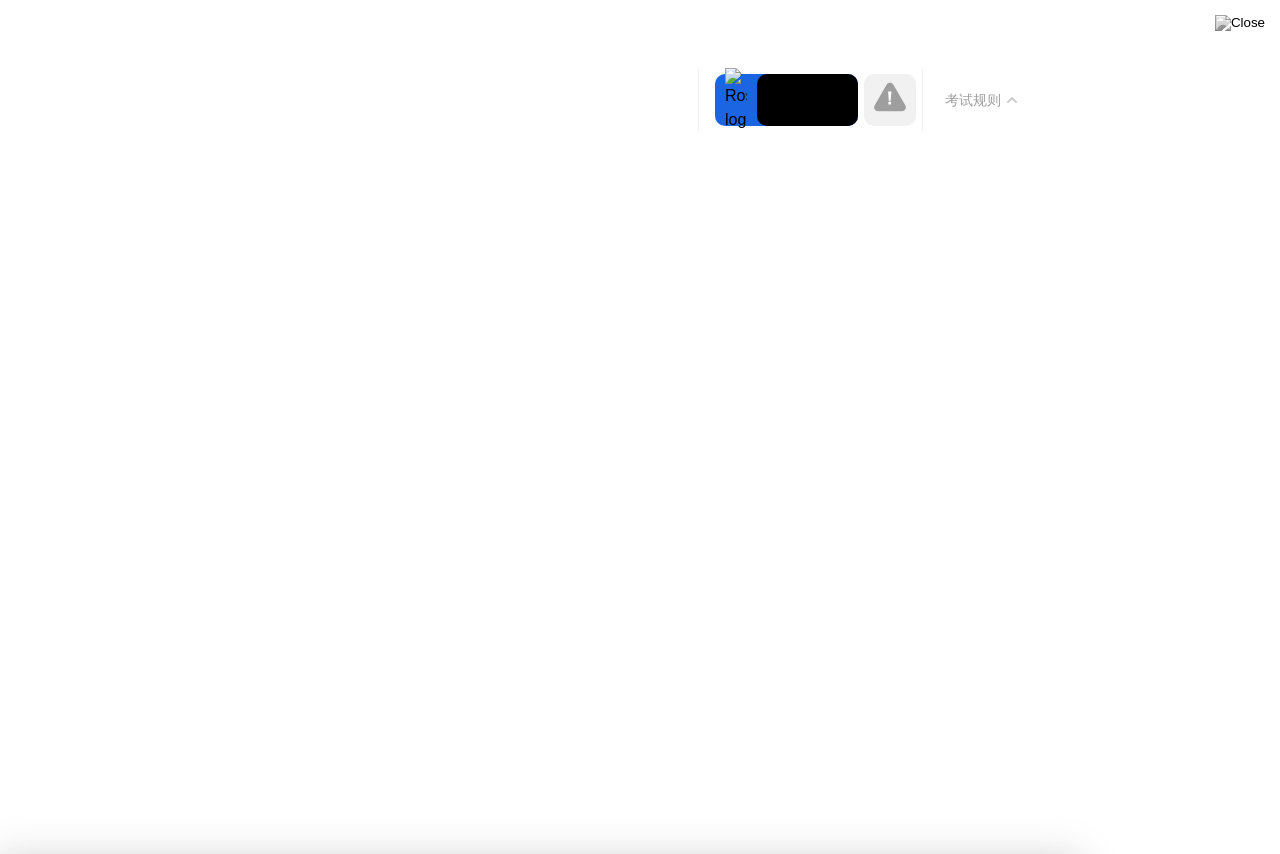 drag, startPoint x: 282, startPoint y: 672, endPoint x: 278, endPoint y: 687, distance: 15.524175 